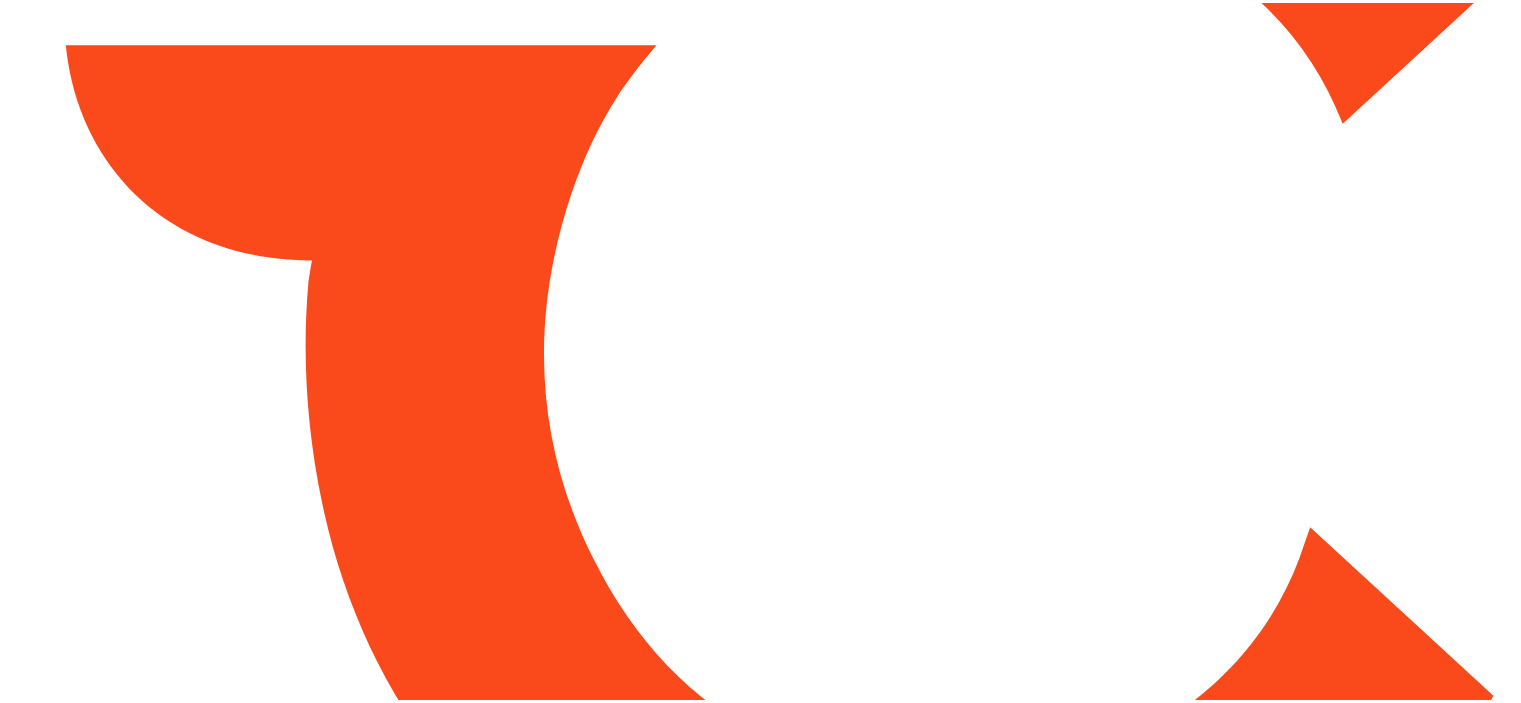scroll, scrollTop: 0, scrollLeft: 0, axis: both 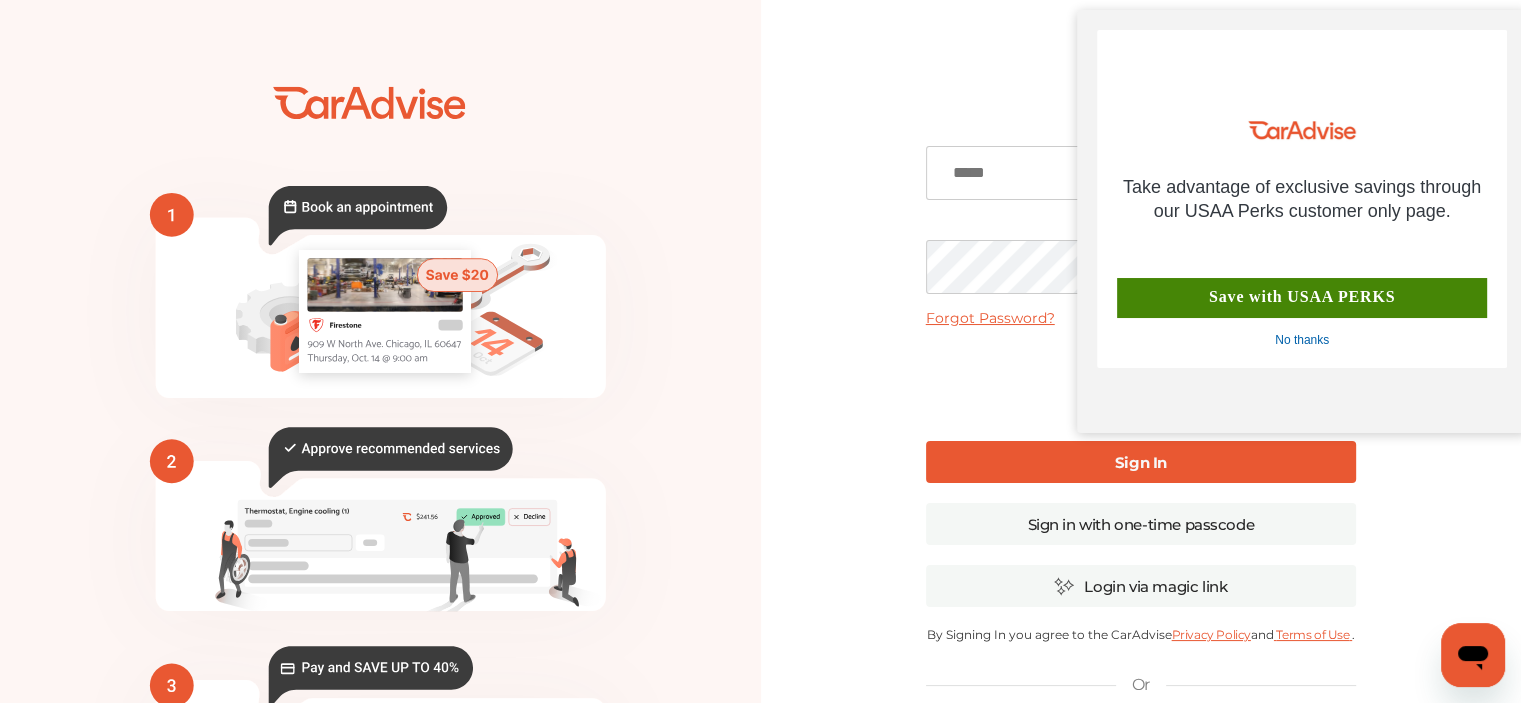 click on "No thanks" at bounding box center (1302, 341) 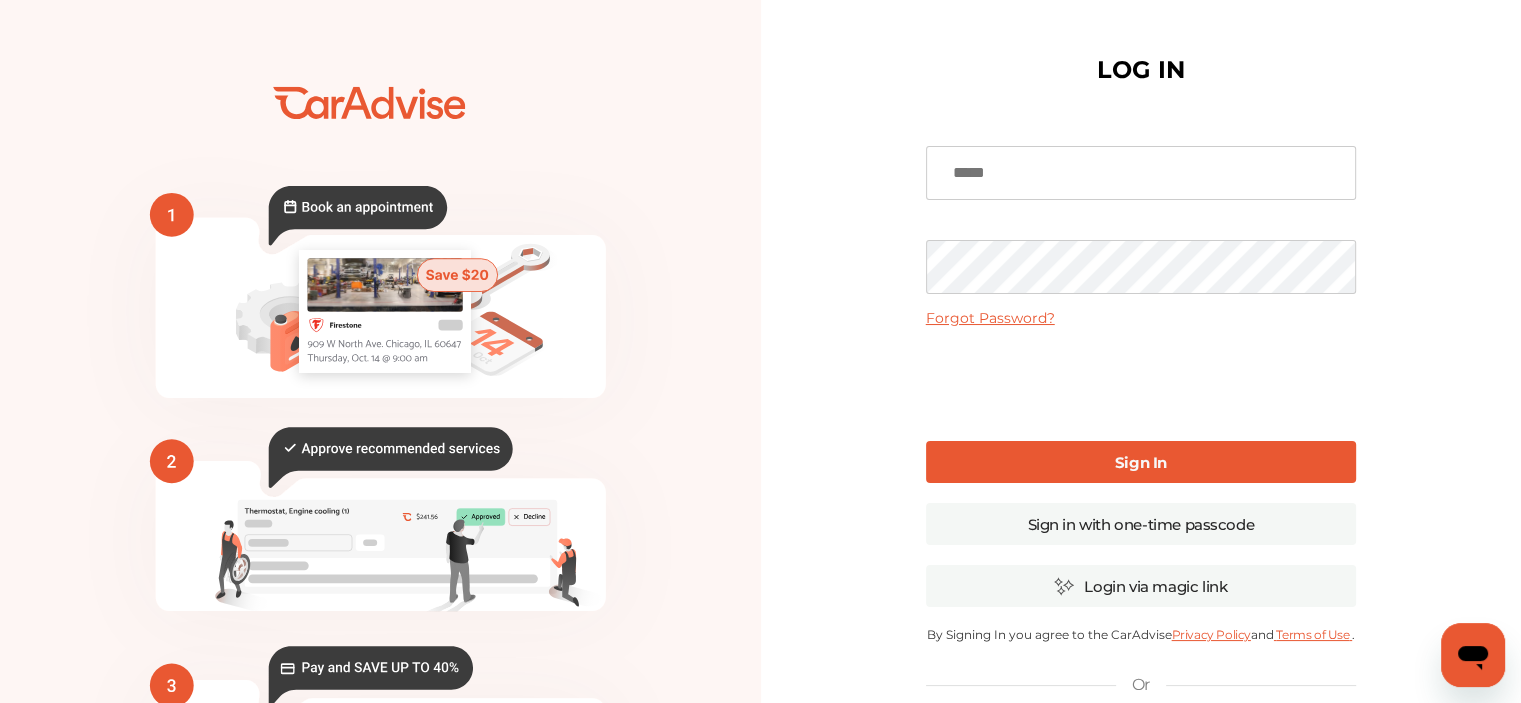 click at bounding box center (1141, 173) 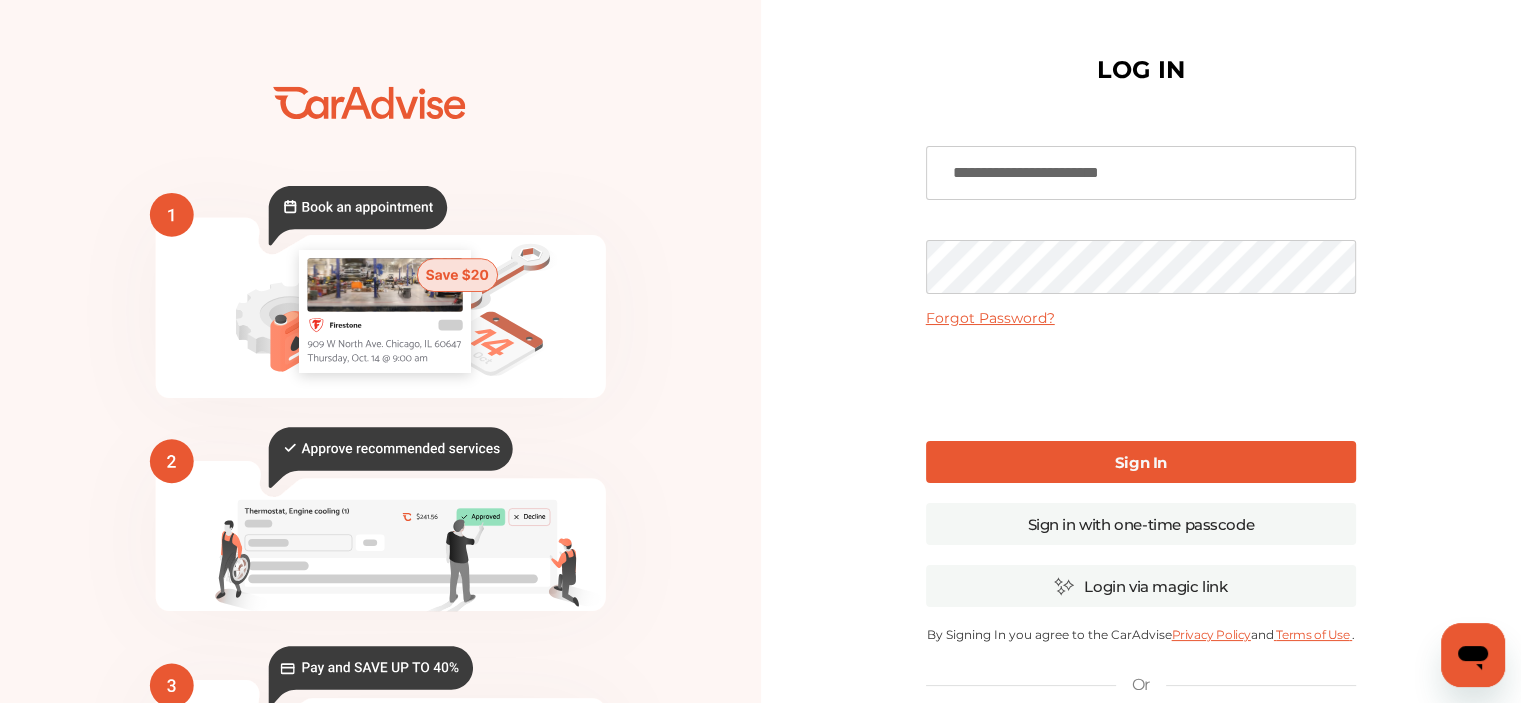 click on "Sign In" at bounding box center (1141, 462) 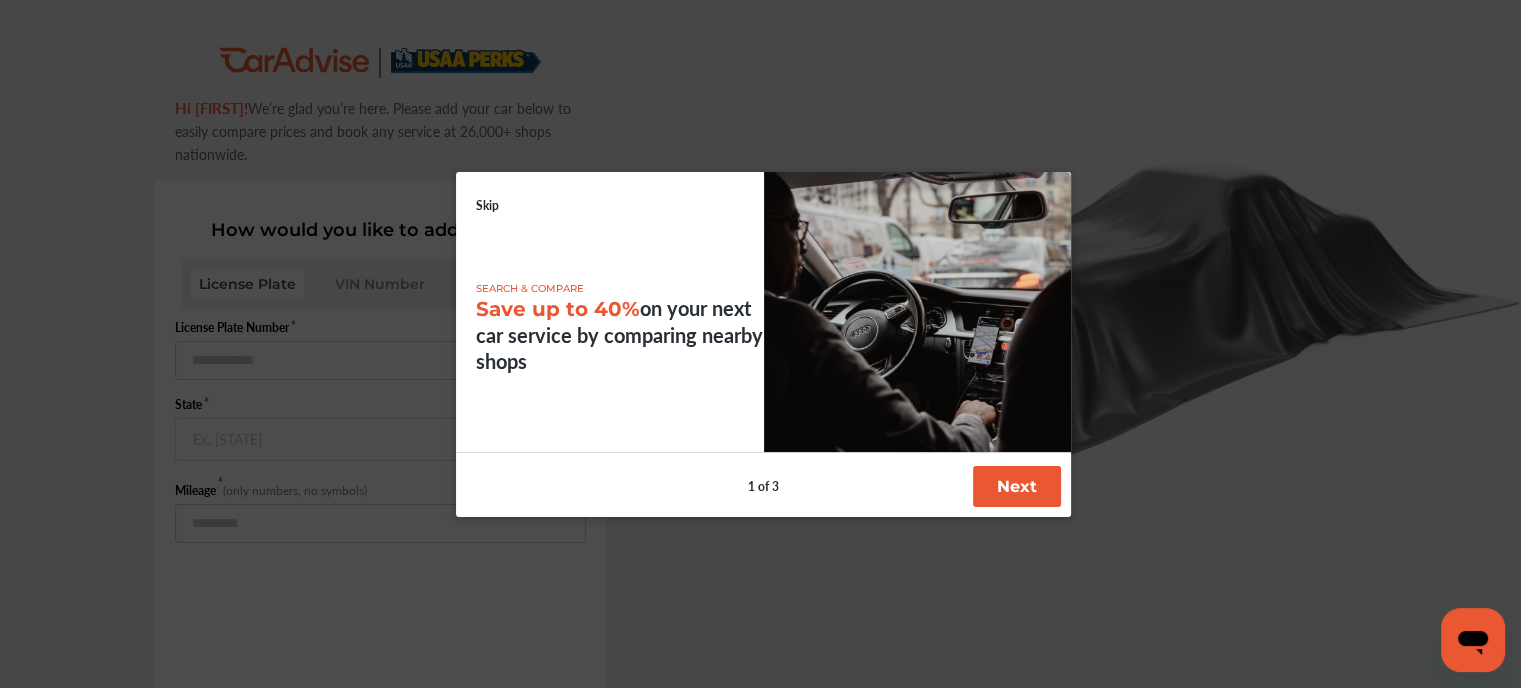click on "Next" at bounding box center [1017, 486] 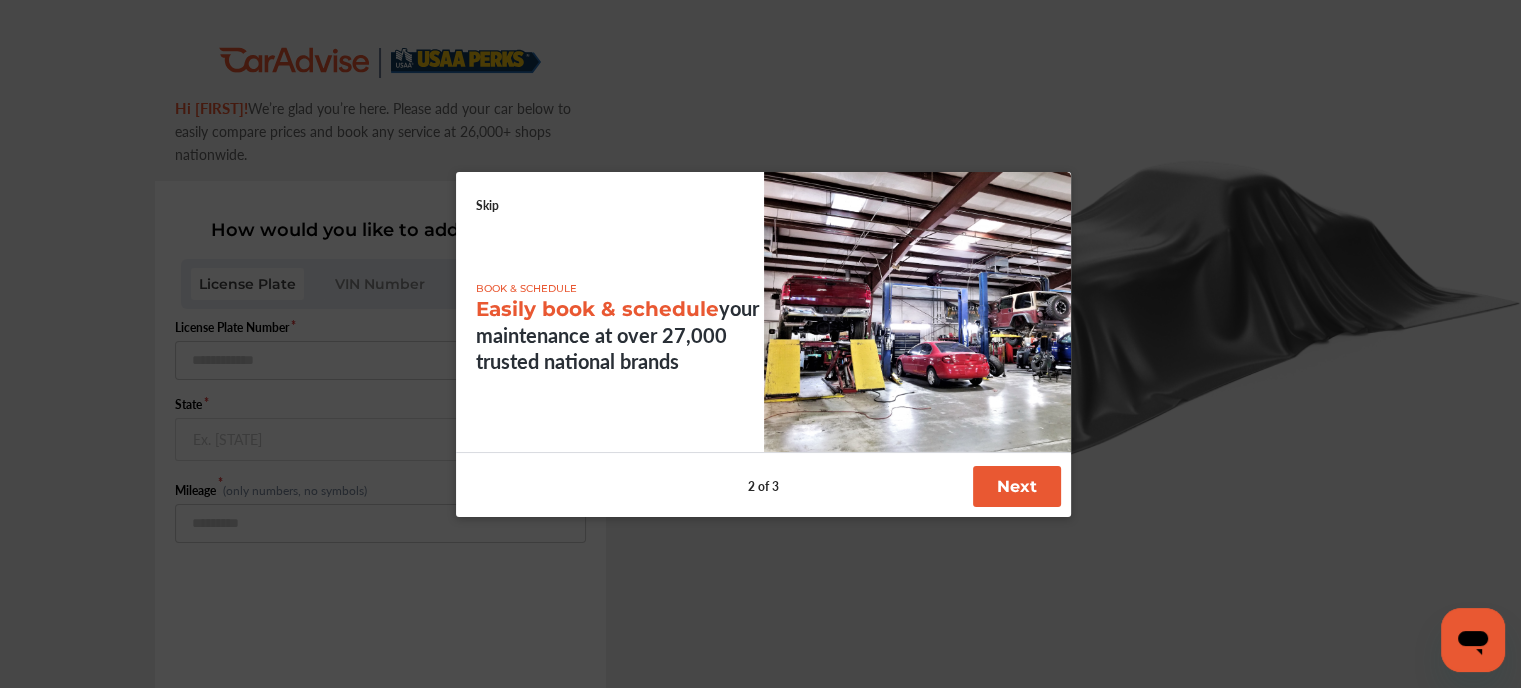 click on "Next" at bounding box center (1017, 486) 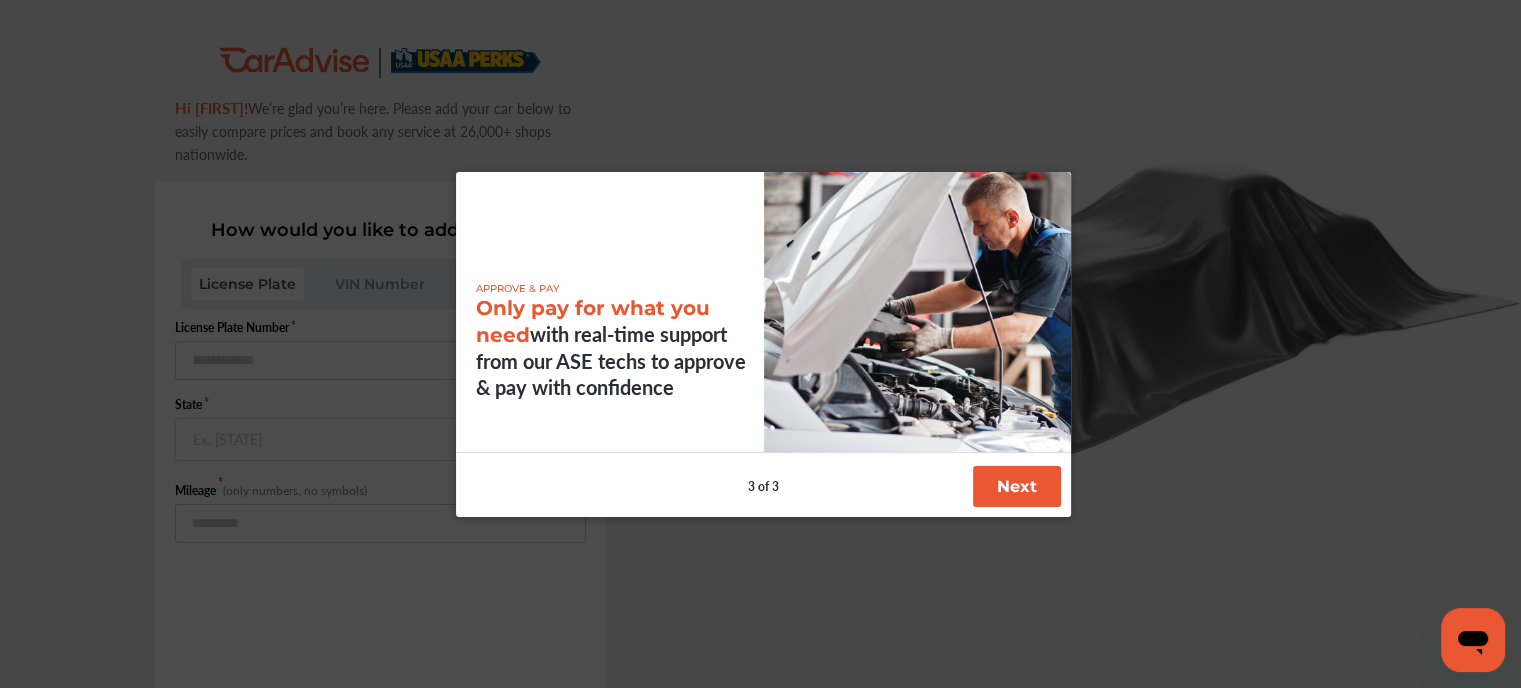click on "Next" at bounding box center [1017, 486] 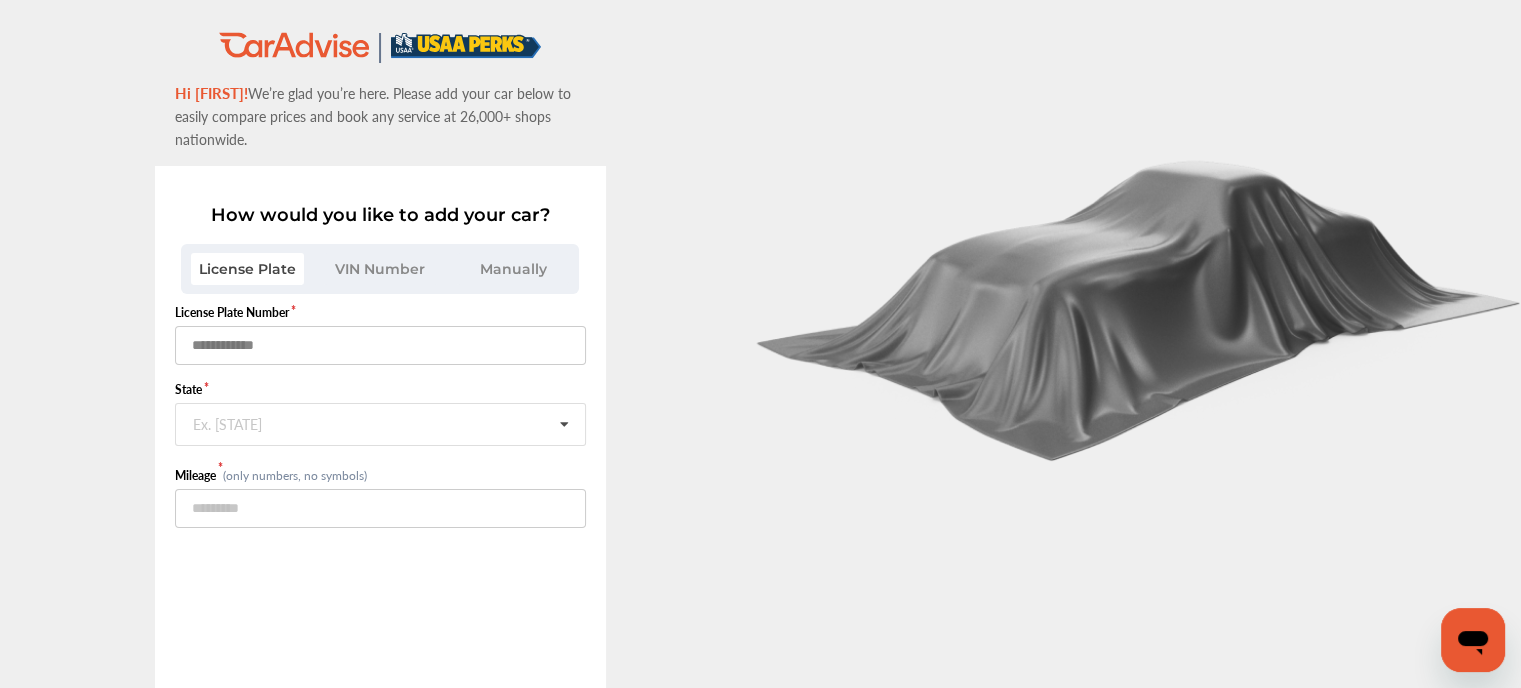 click at bounding box center (380, 345) 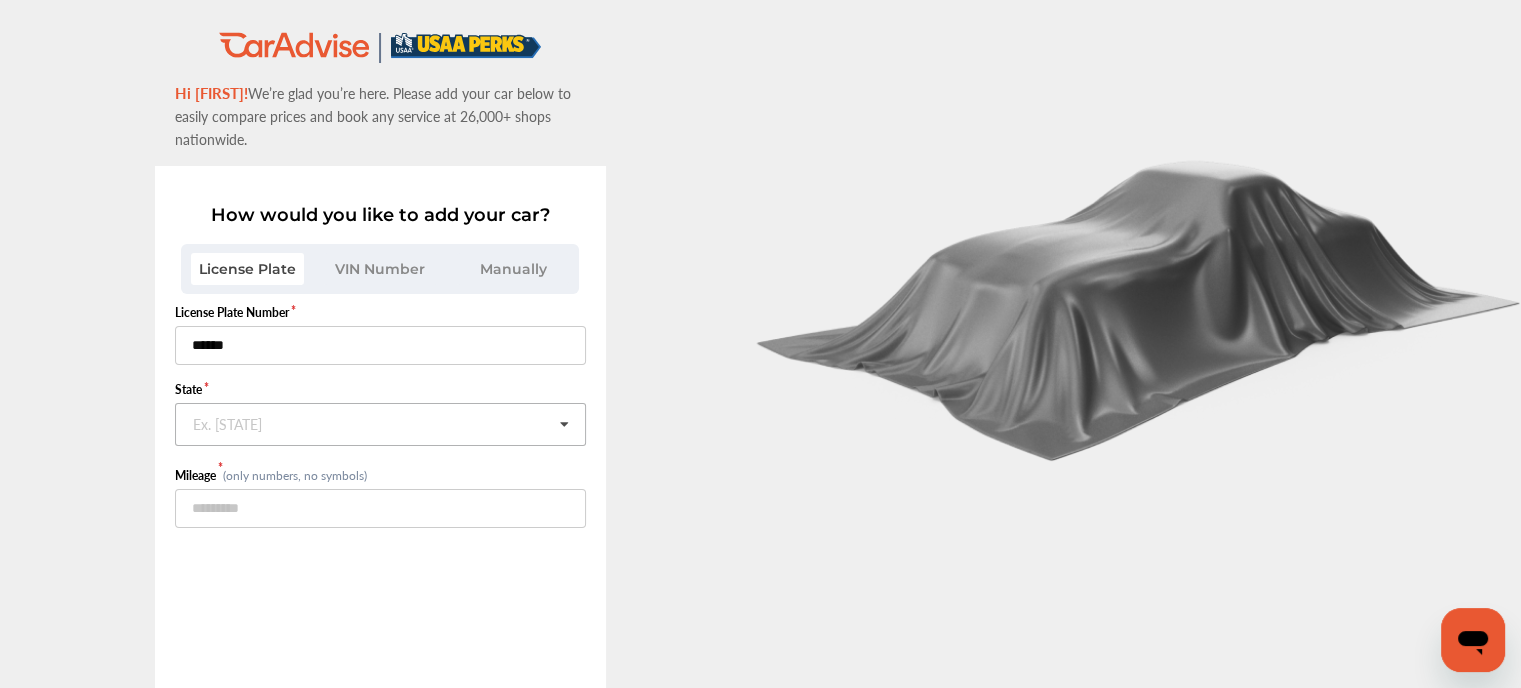 type on "******" 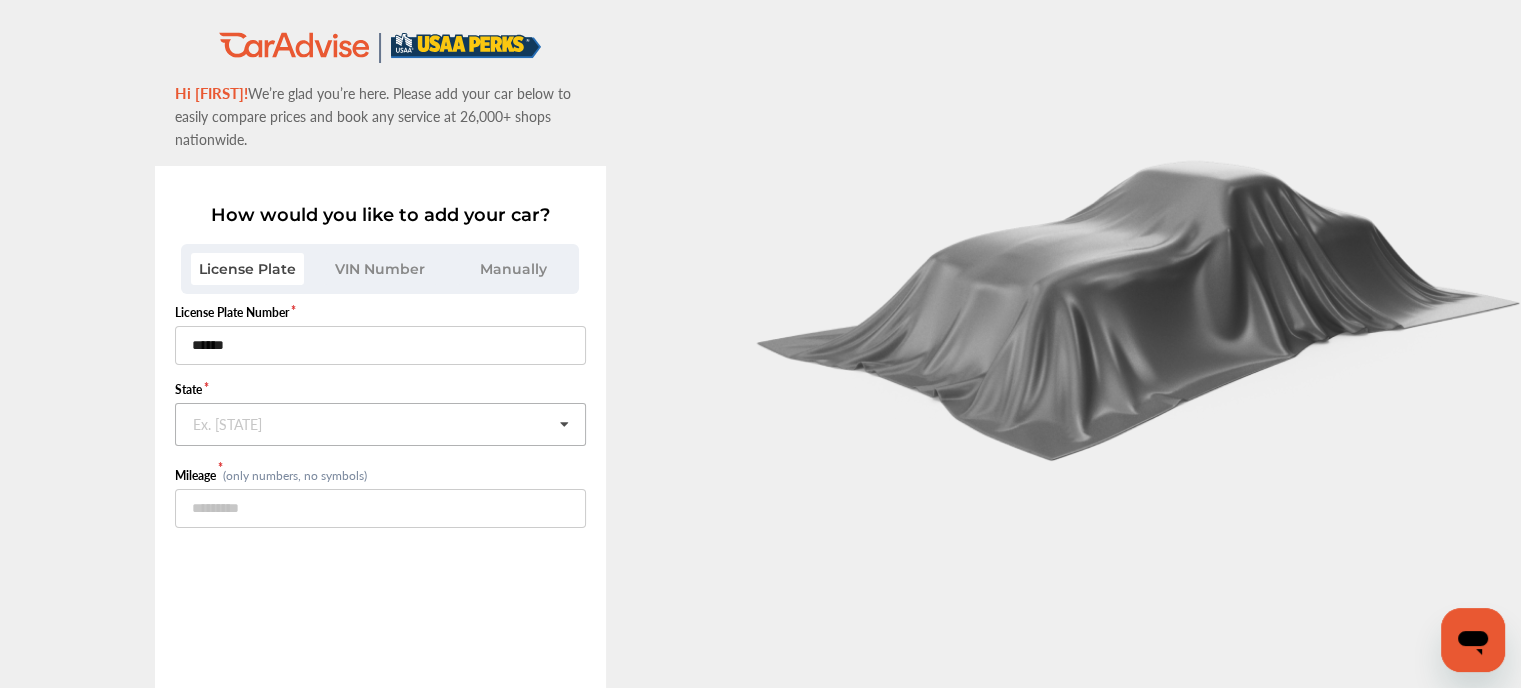 click at bounding box center [381, 423] 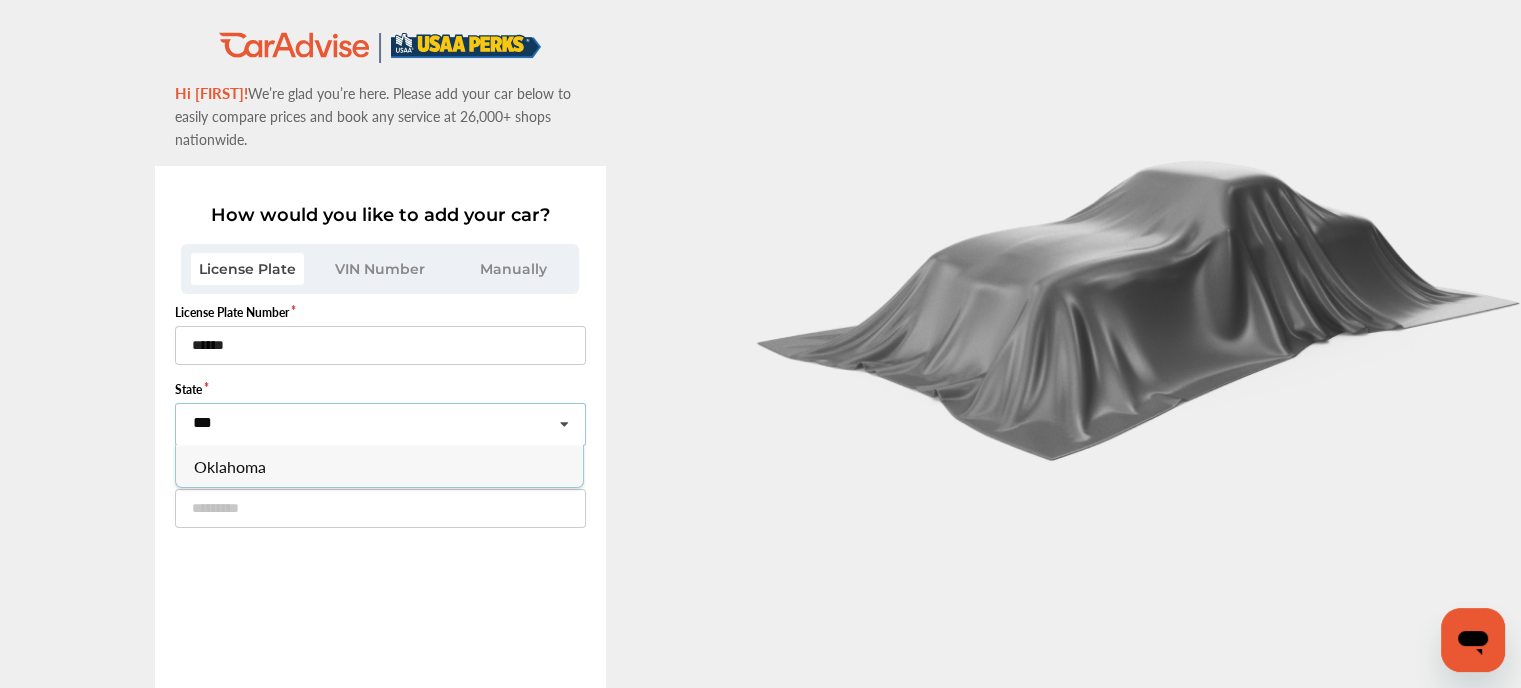 type on "***" 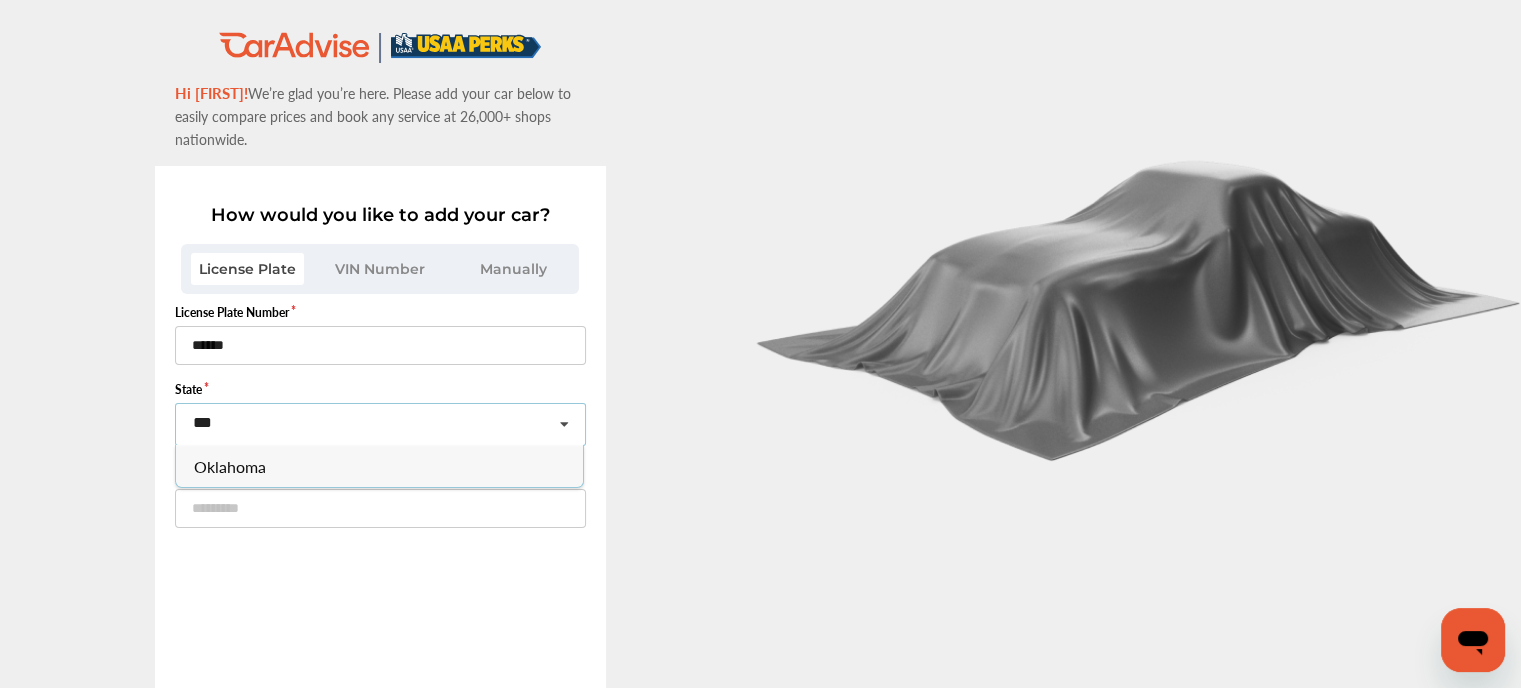 click on "Oklahoma" at bounding box center [379, 466] 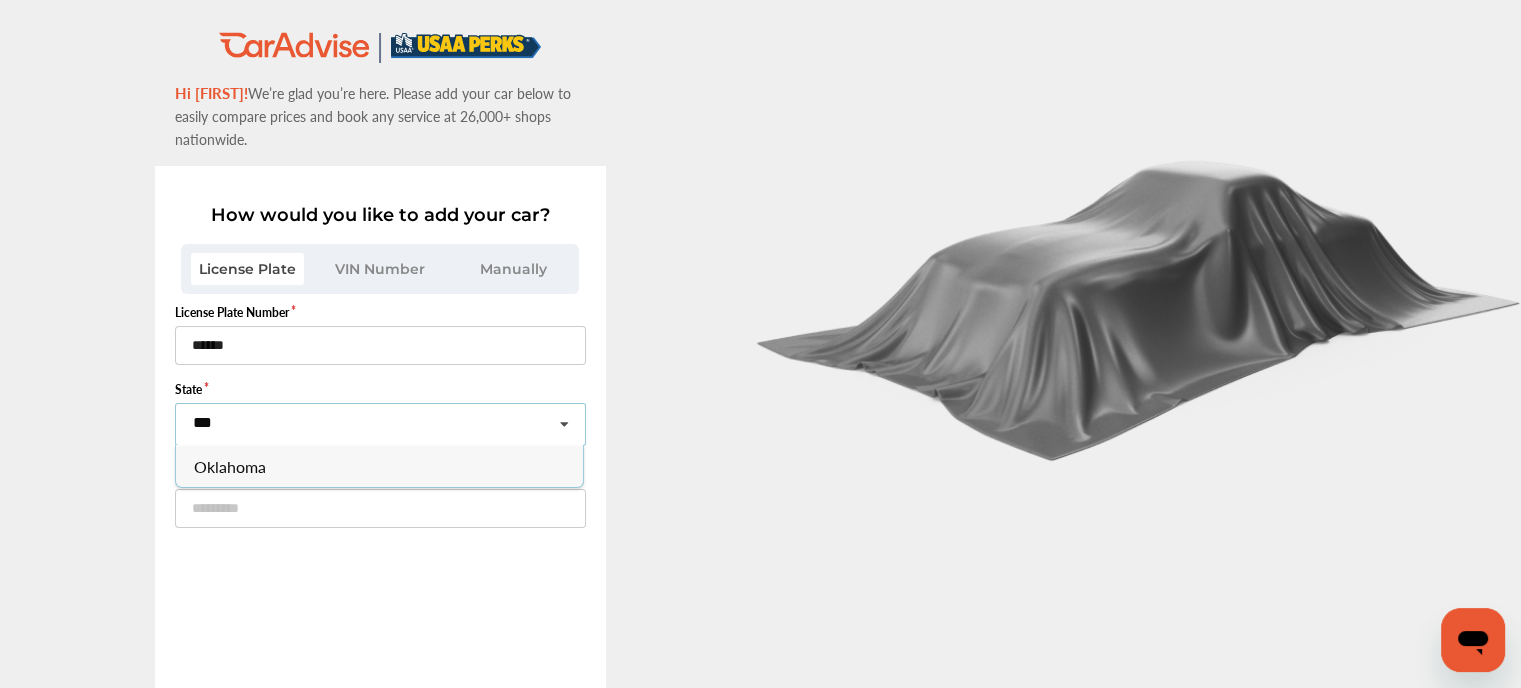 type 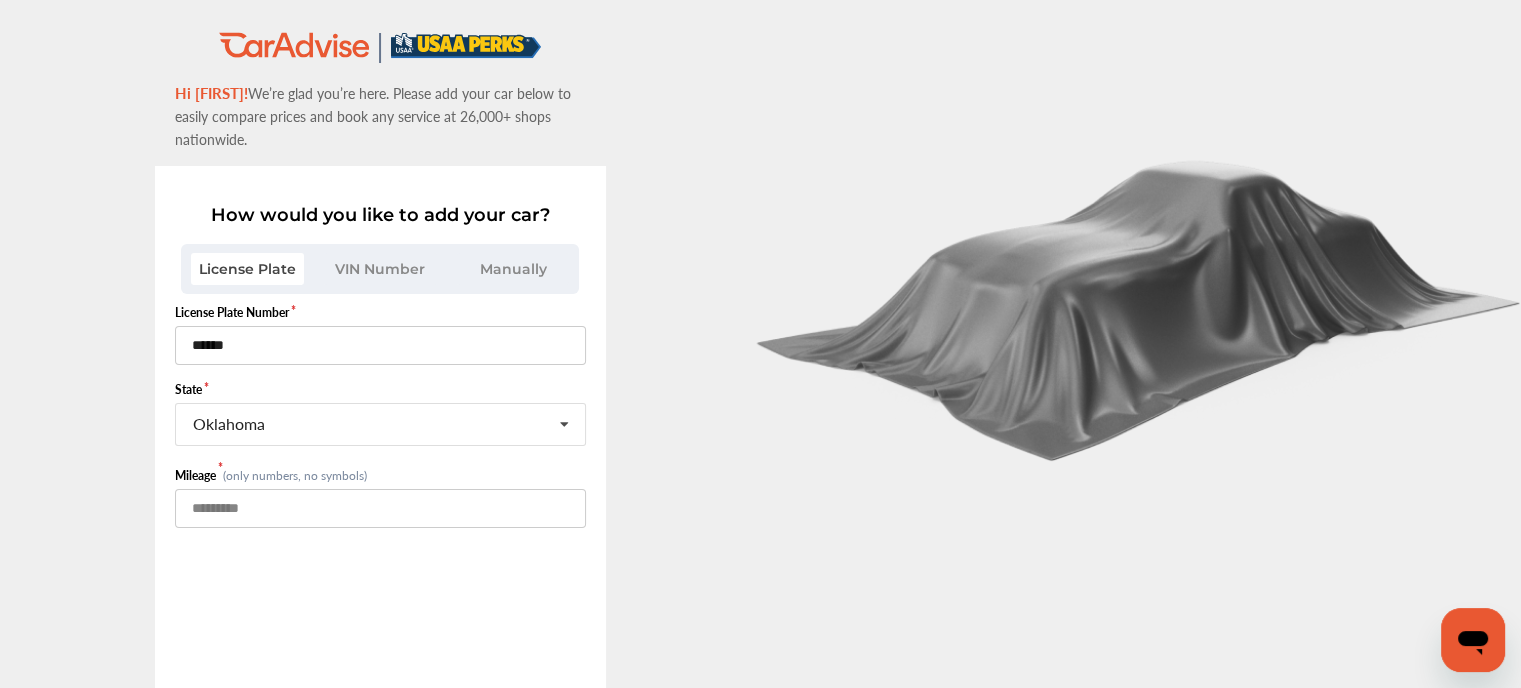 click at bounding box center (380, 508) 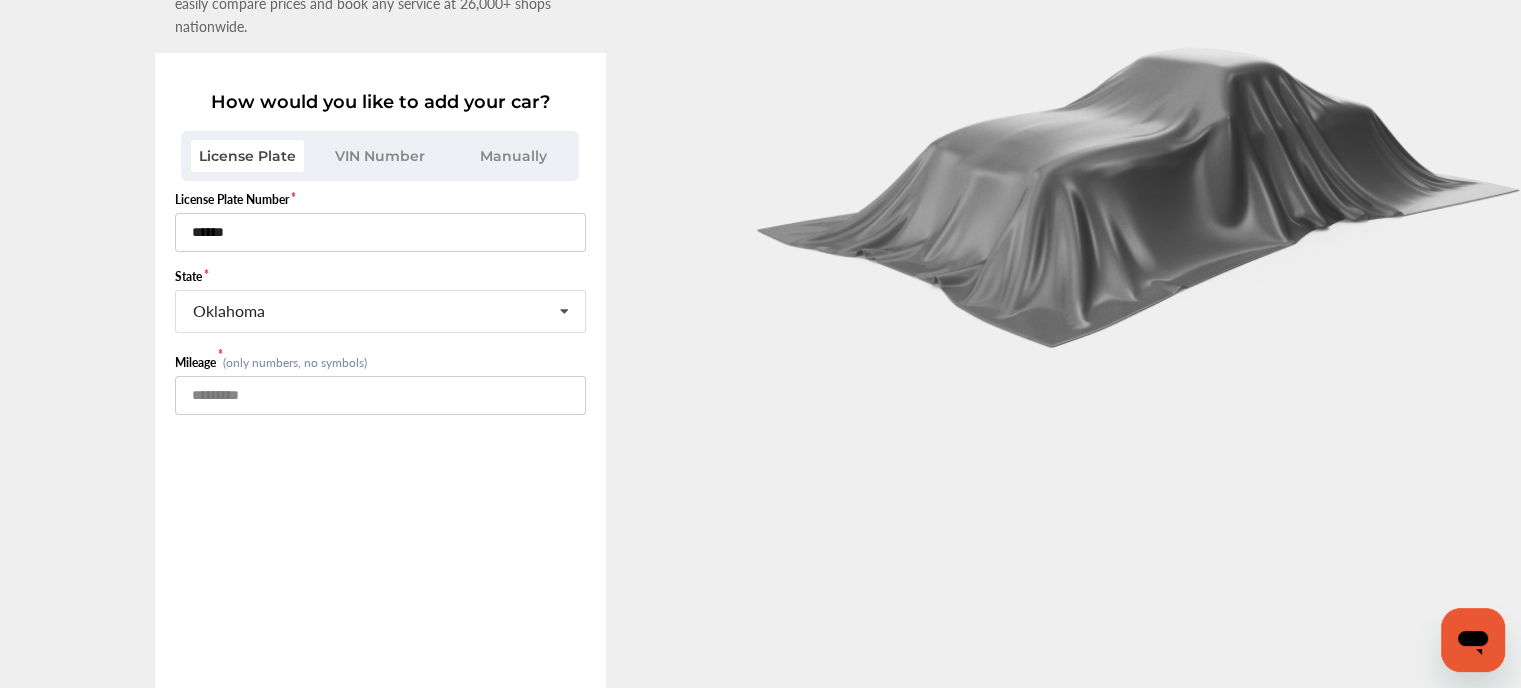 scroll, scrollTop: 149, scrollLeft: 0, axis: vertical 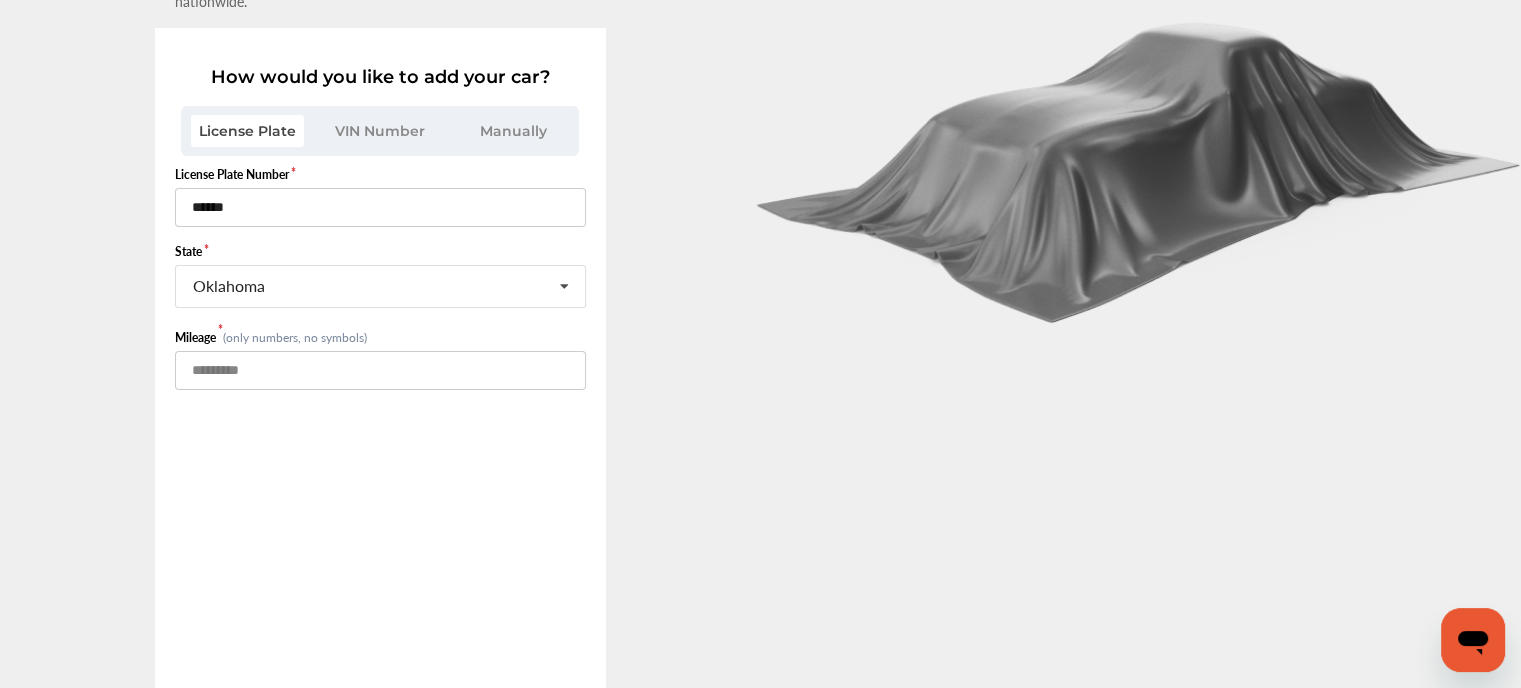 type on "*****" 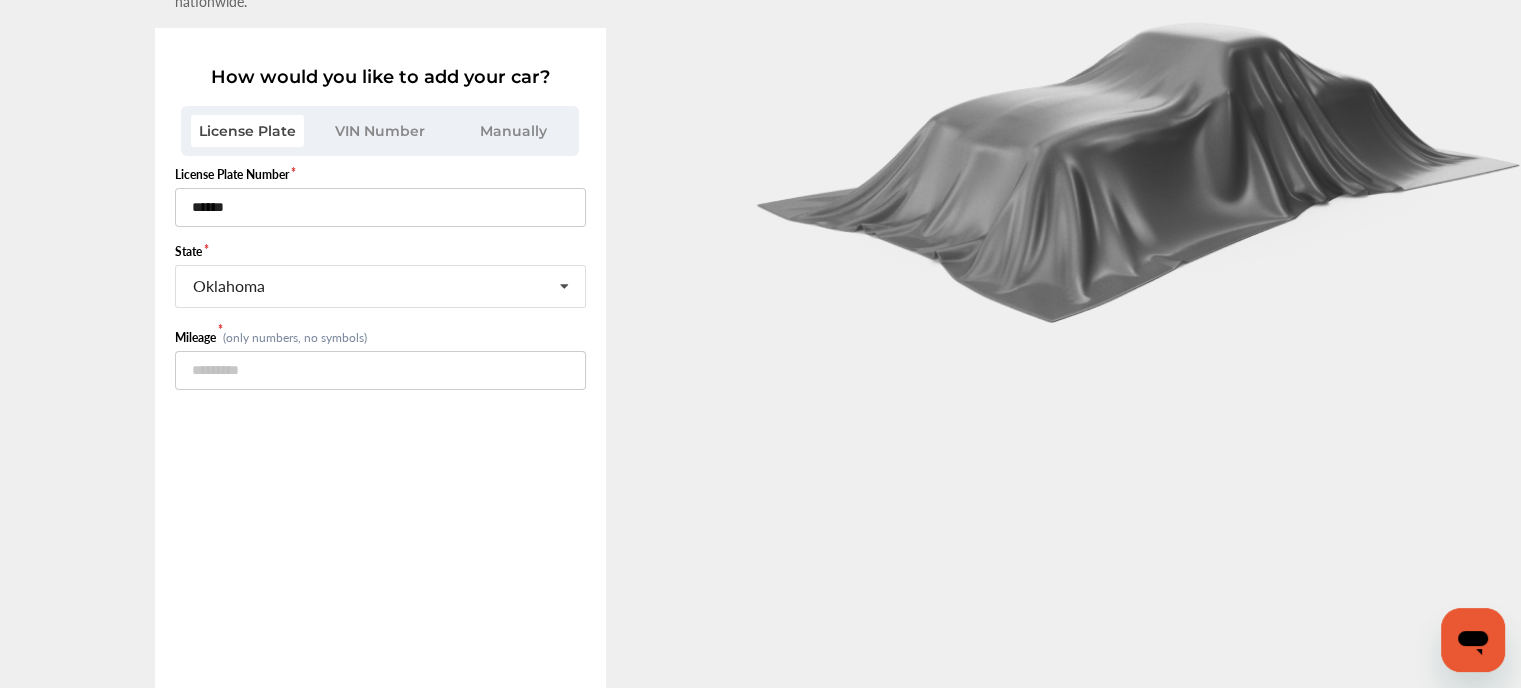 click on "Save My Car" at bounding box center (380, 710) 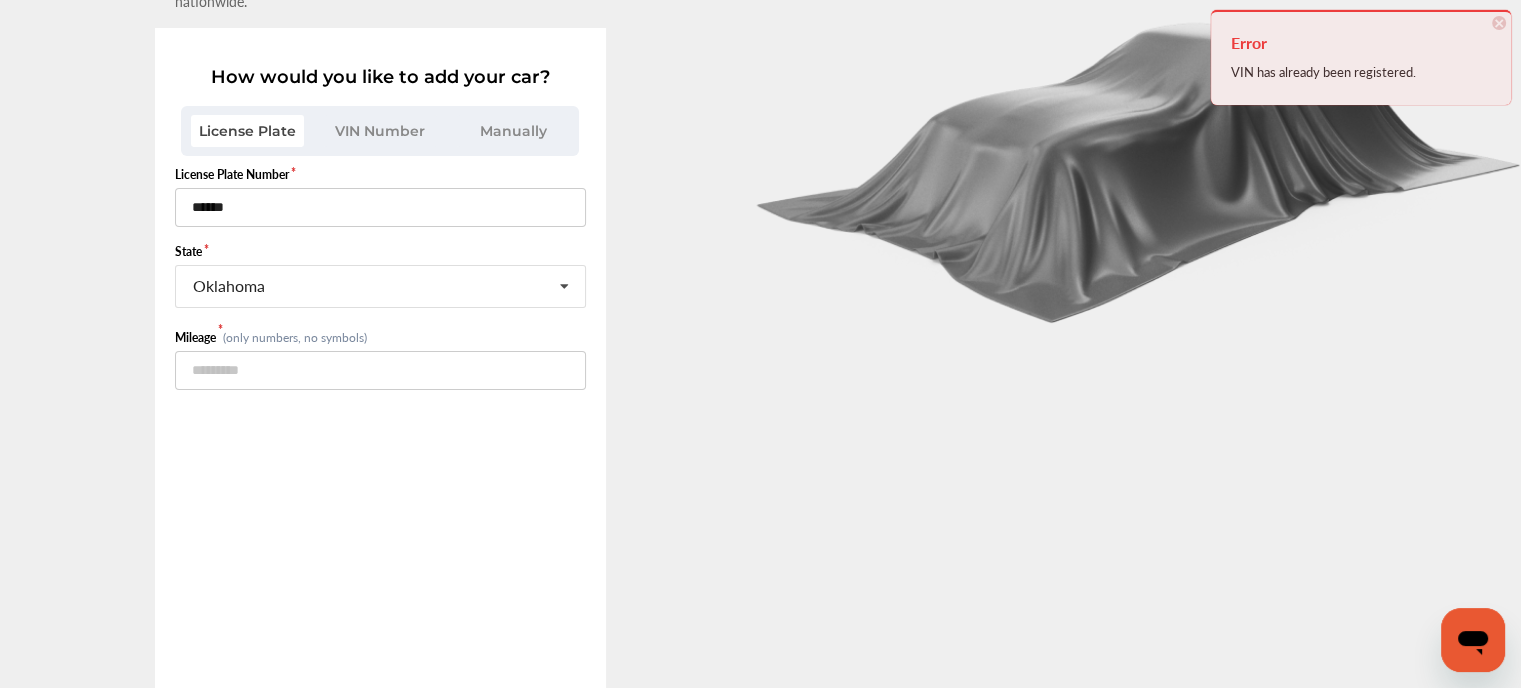 click on "×" at bounding box center (1499, 23) 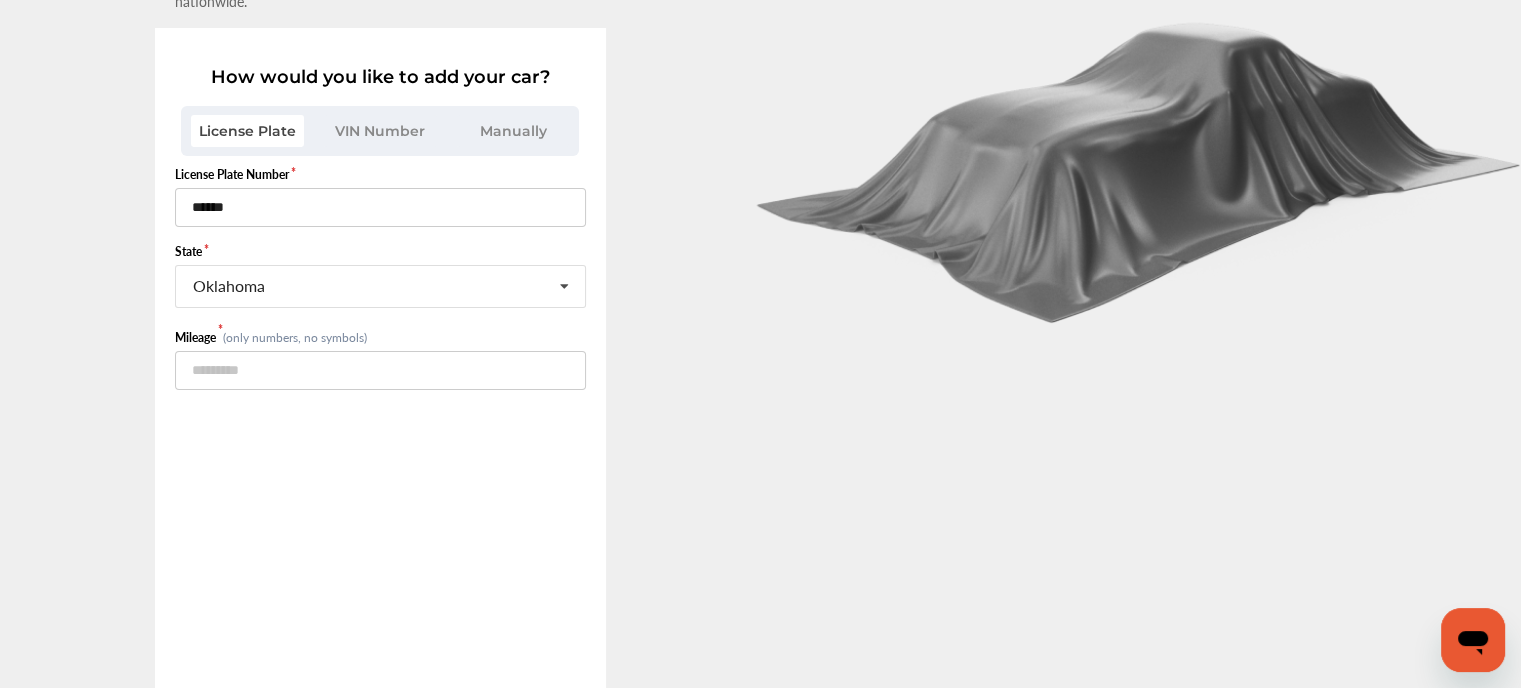 scroll, scrollTop: 0, scrollLeft: 0, axis: both 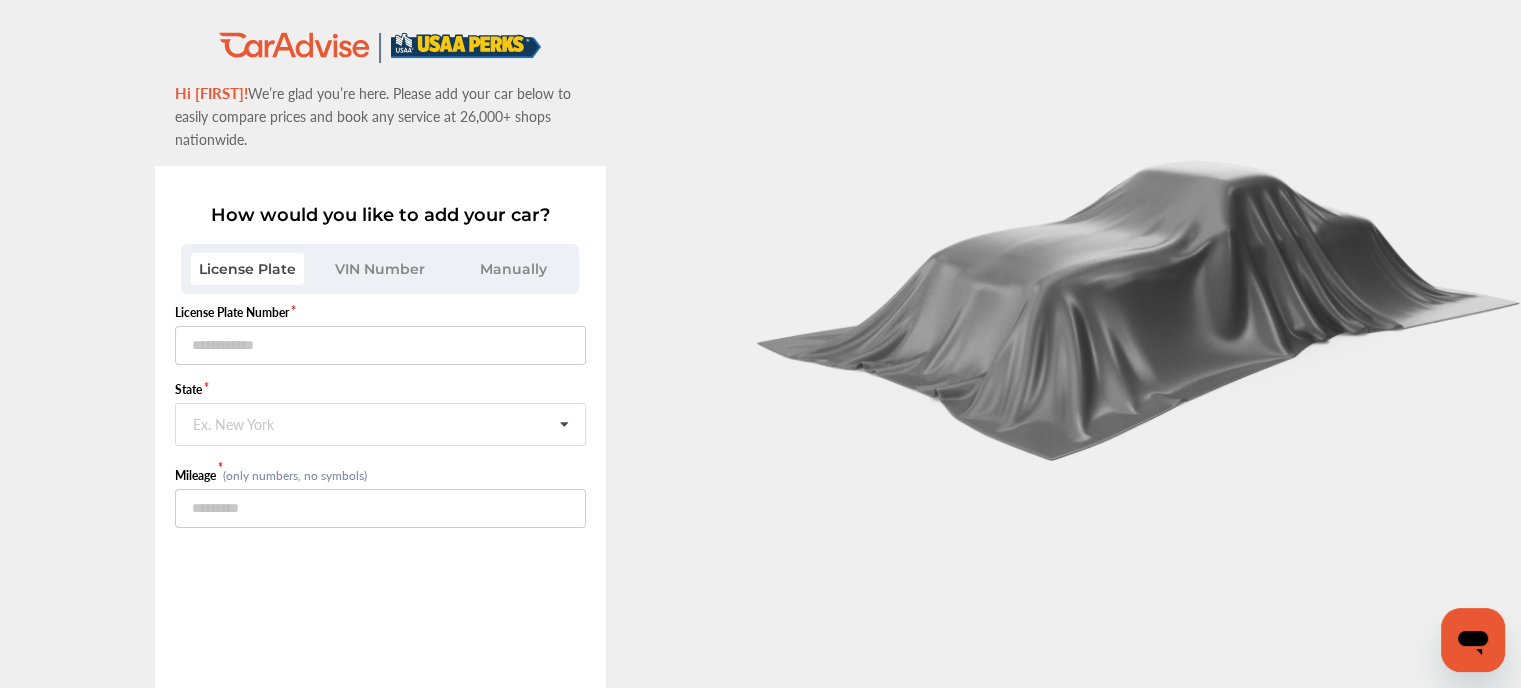 click on "Manually" at bounding box center [513, 269] 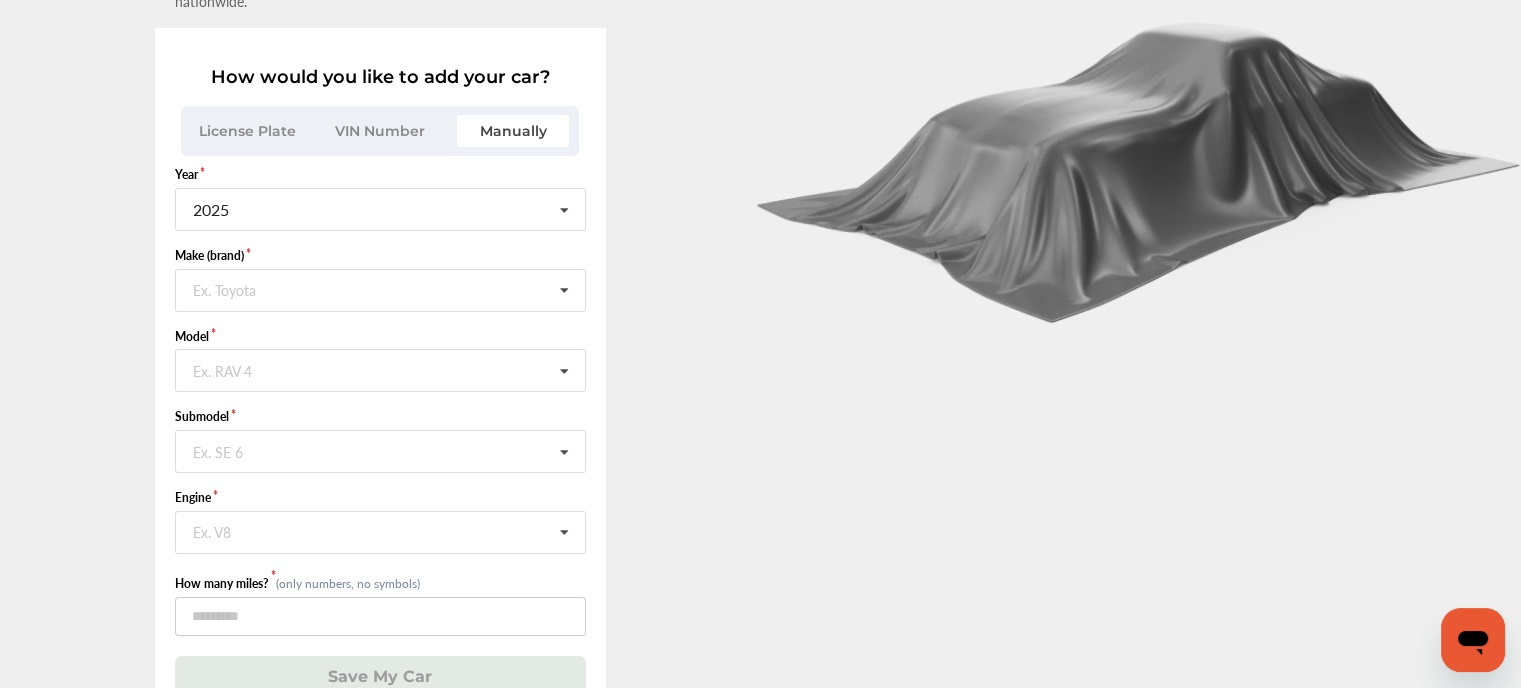 scroll, scrollTop: 149, scrollLeft: 0, axis: vertical 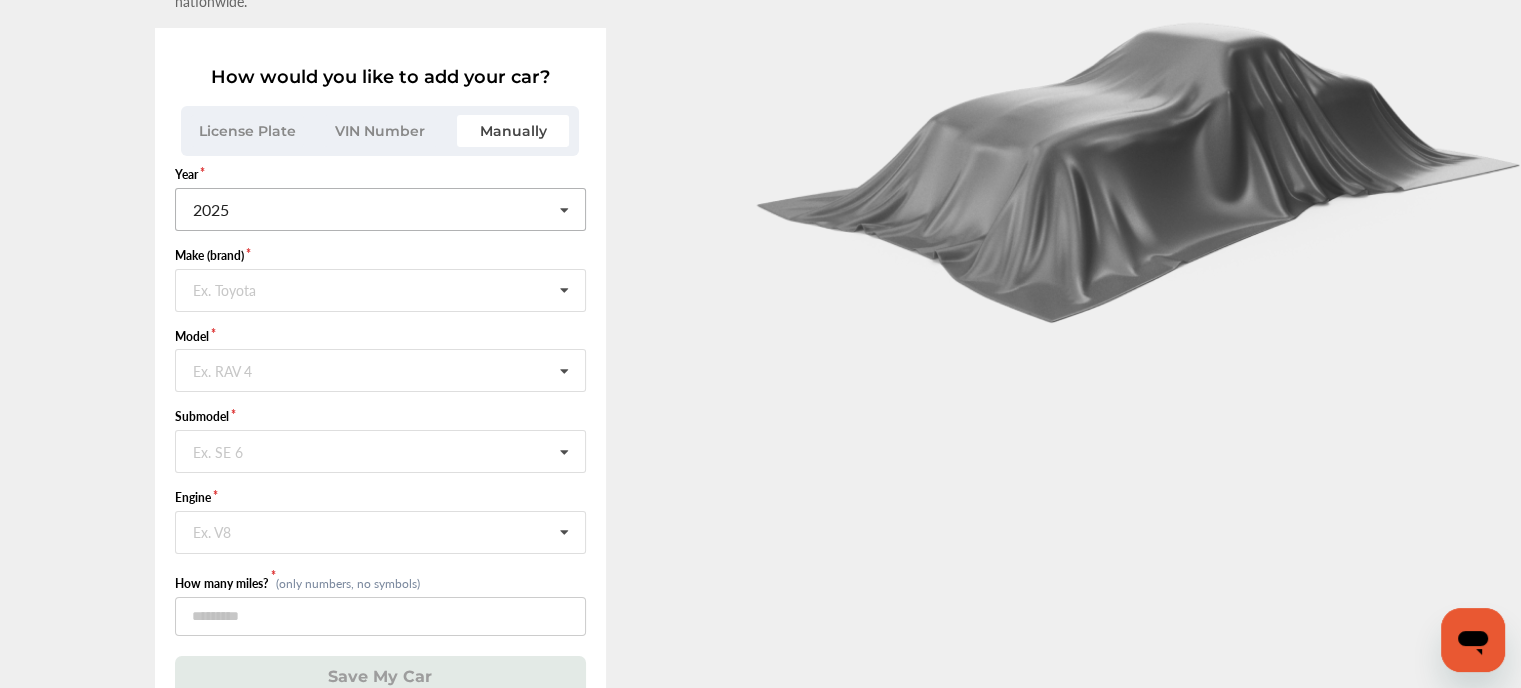 click at bounding box center [565, 210] 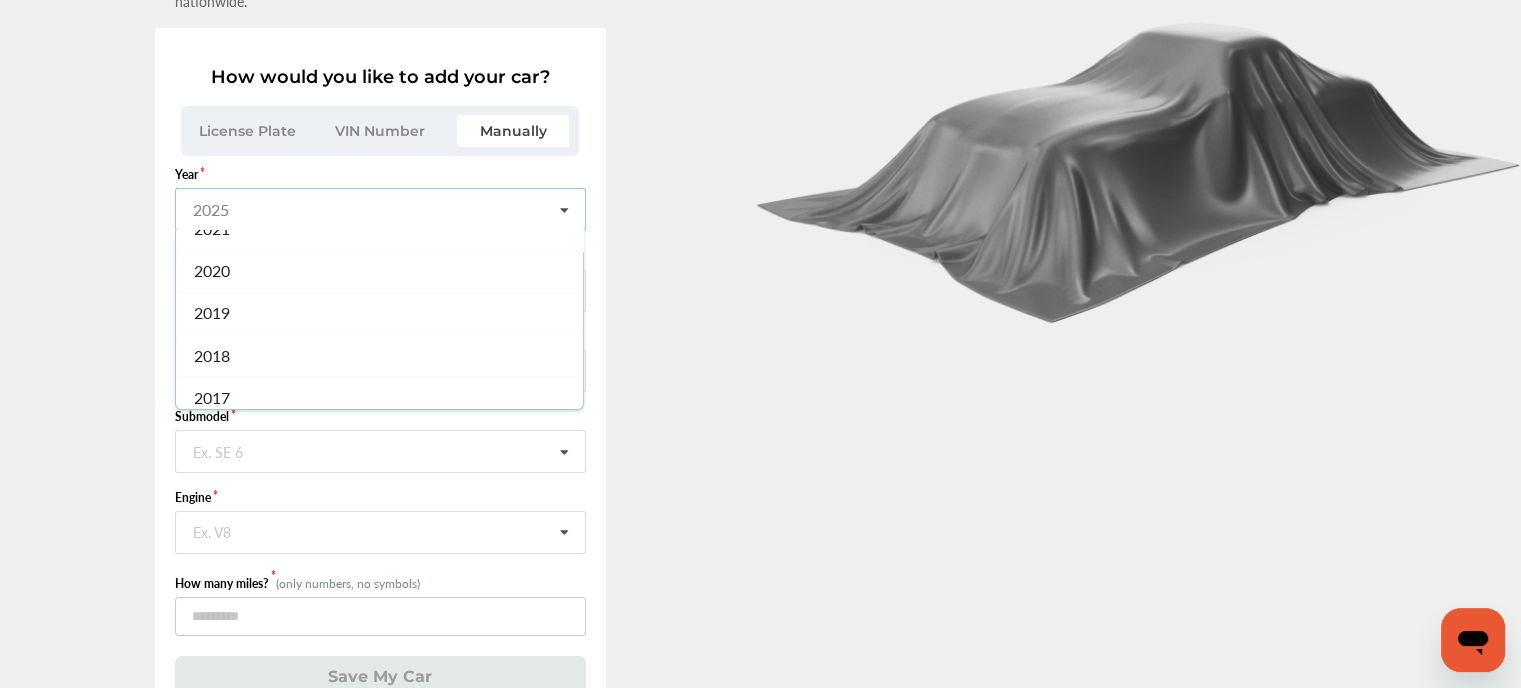 scroll, scrollTop: 240, scrollLeft: 0, axis: vertical 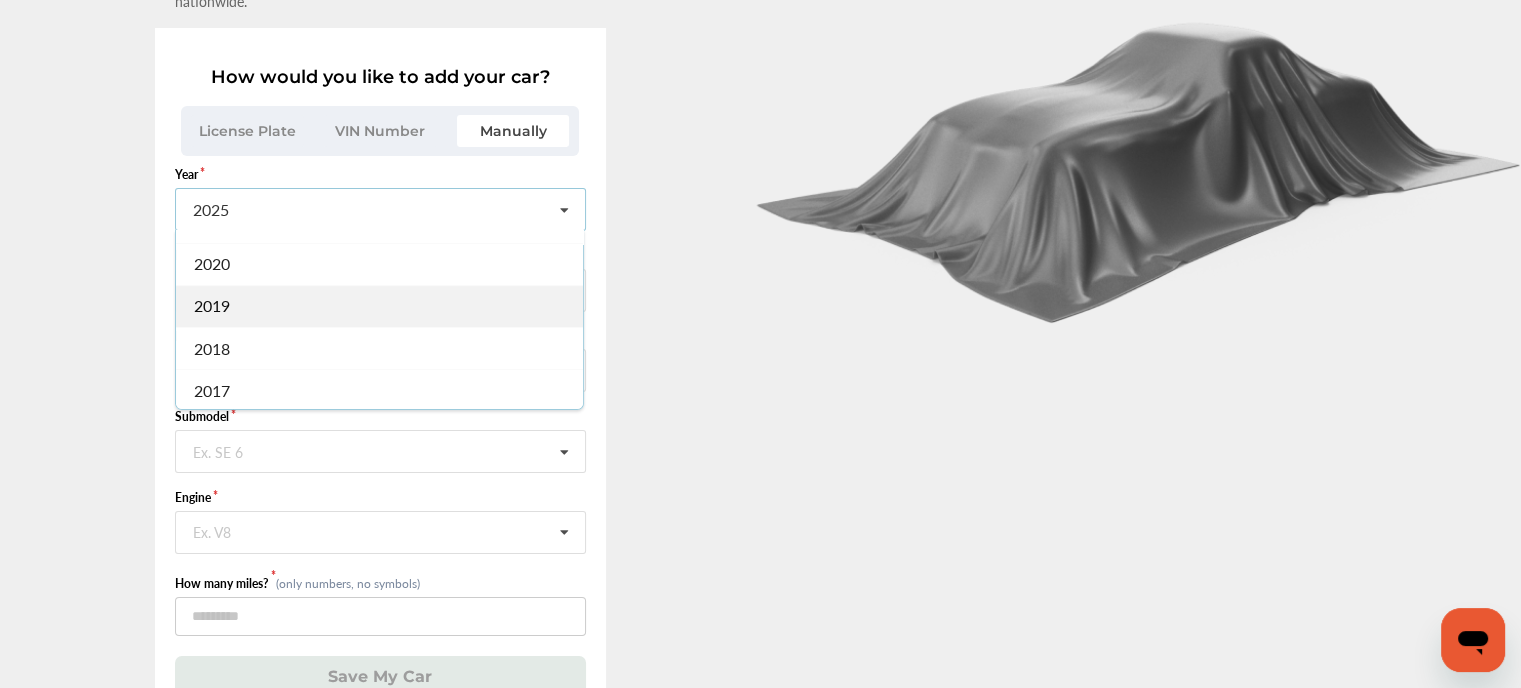 click on "2019" at bounding box center (379, 306) 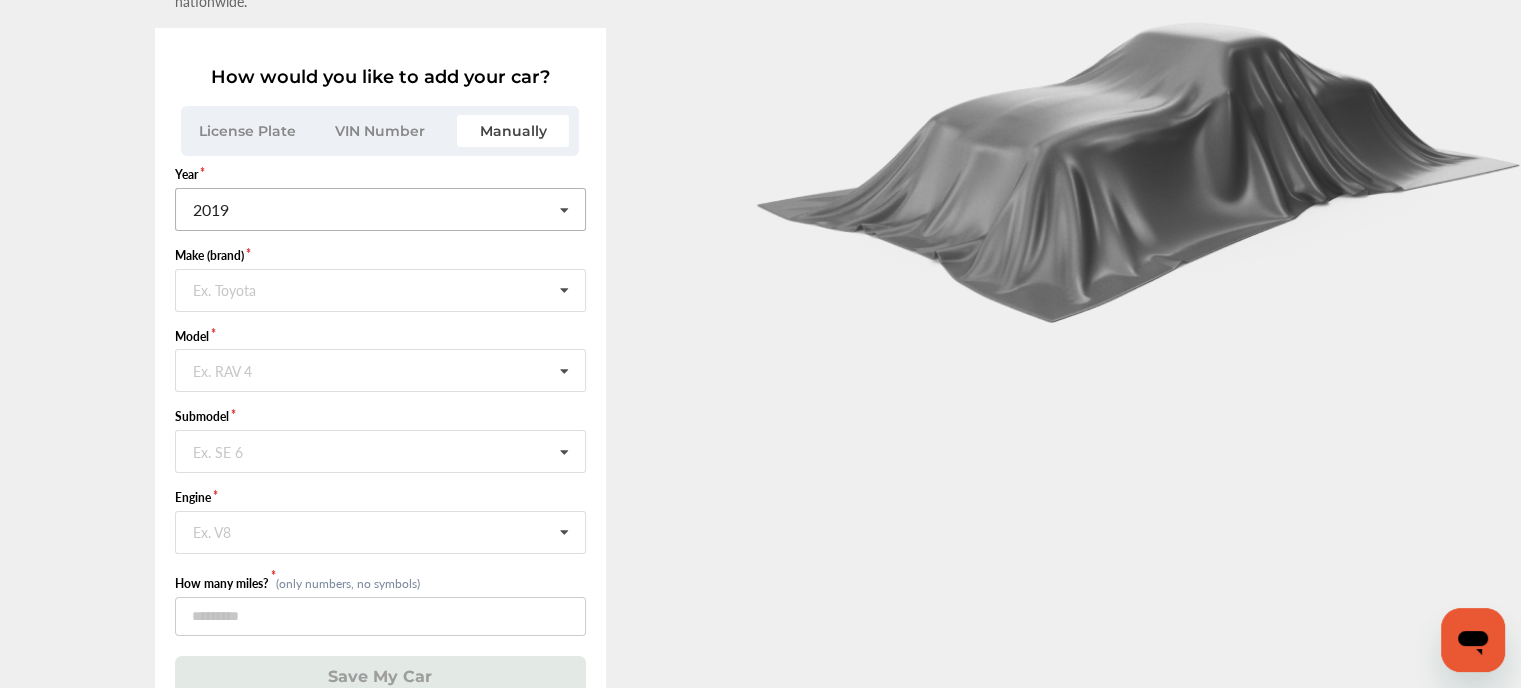 click at bounding box center (381, 289) 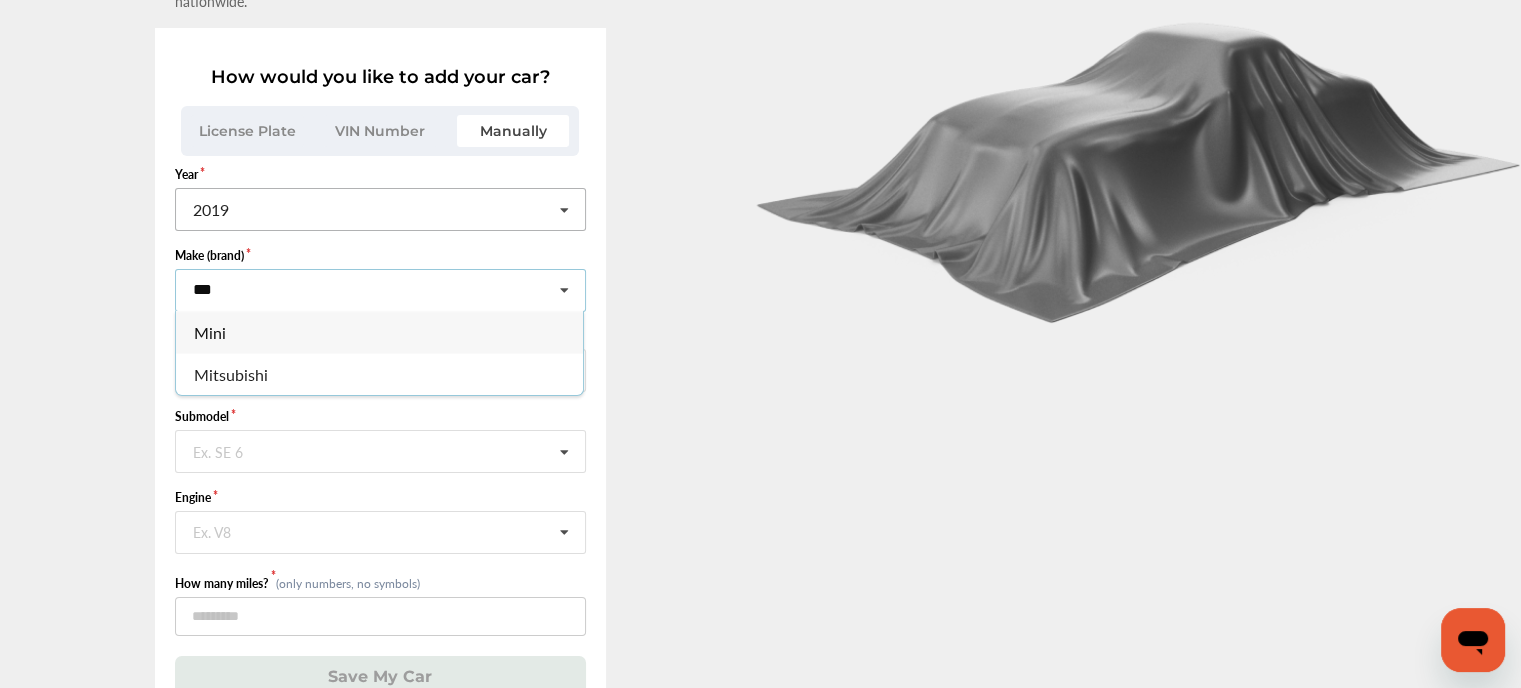type on "****" 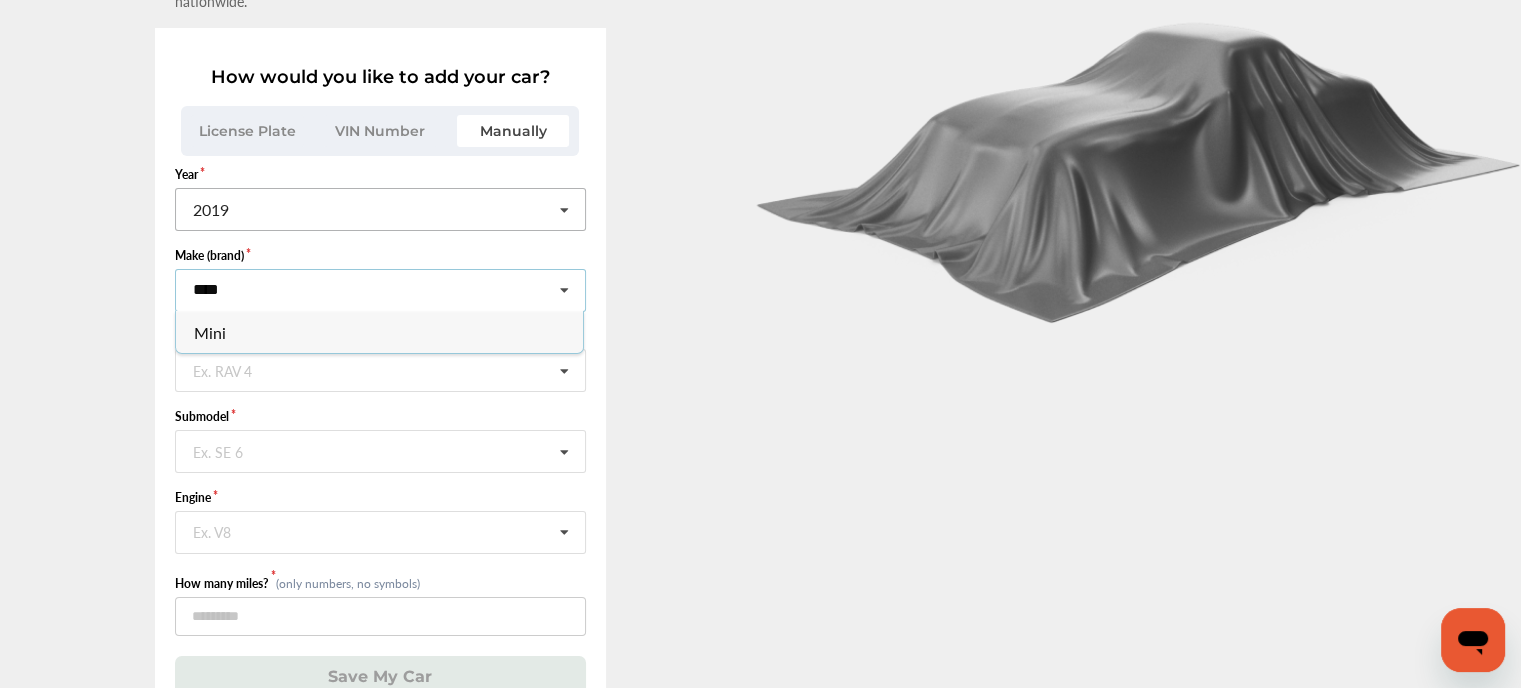 type 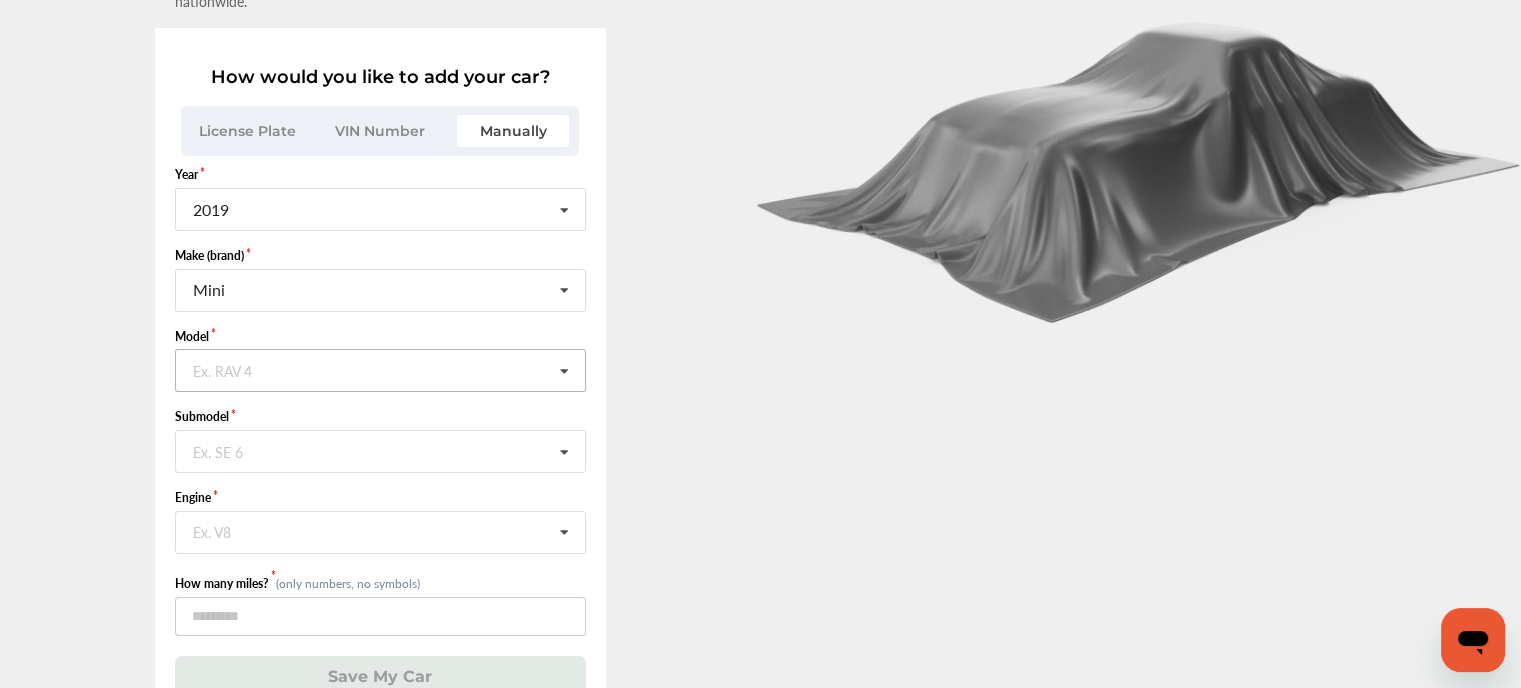 click at bounding box center (381, 369) 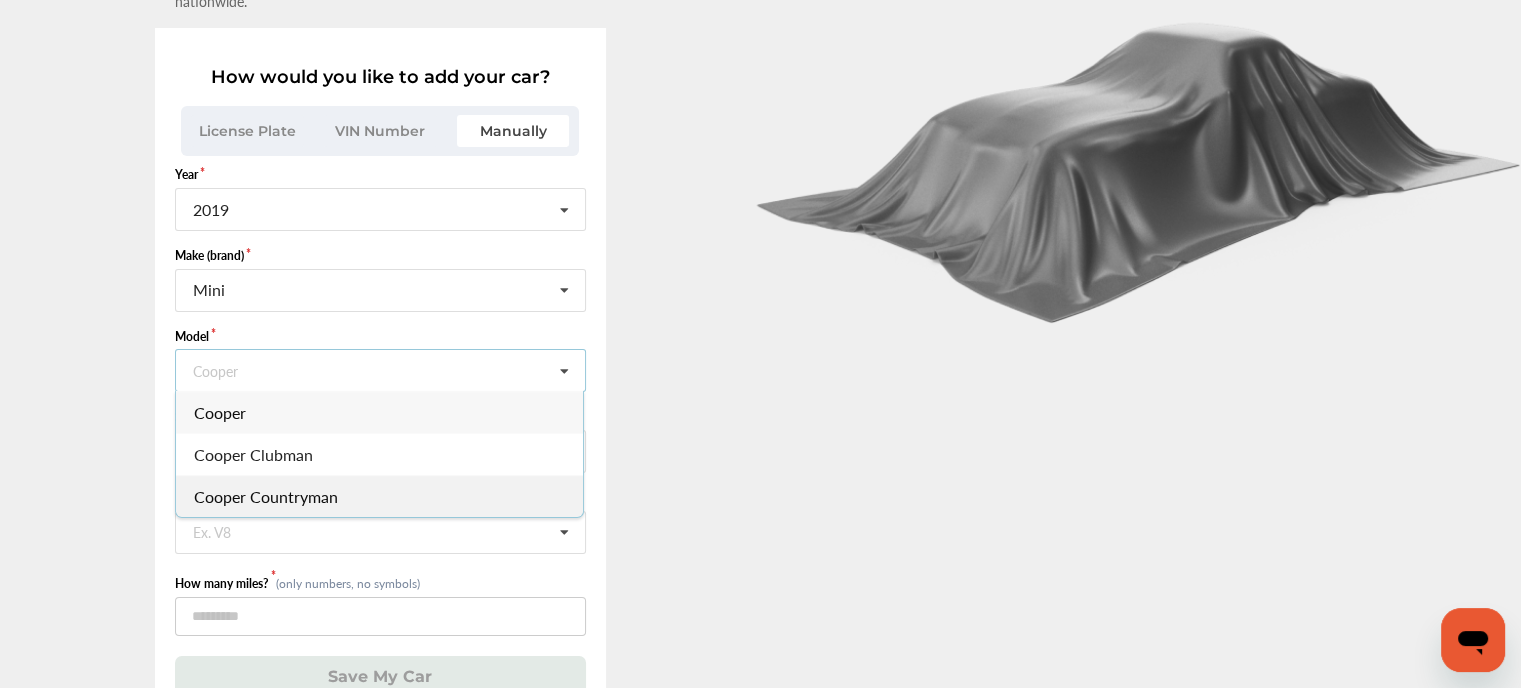 click on "Cooper Countryman" at bounding box center [379, 497] 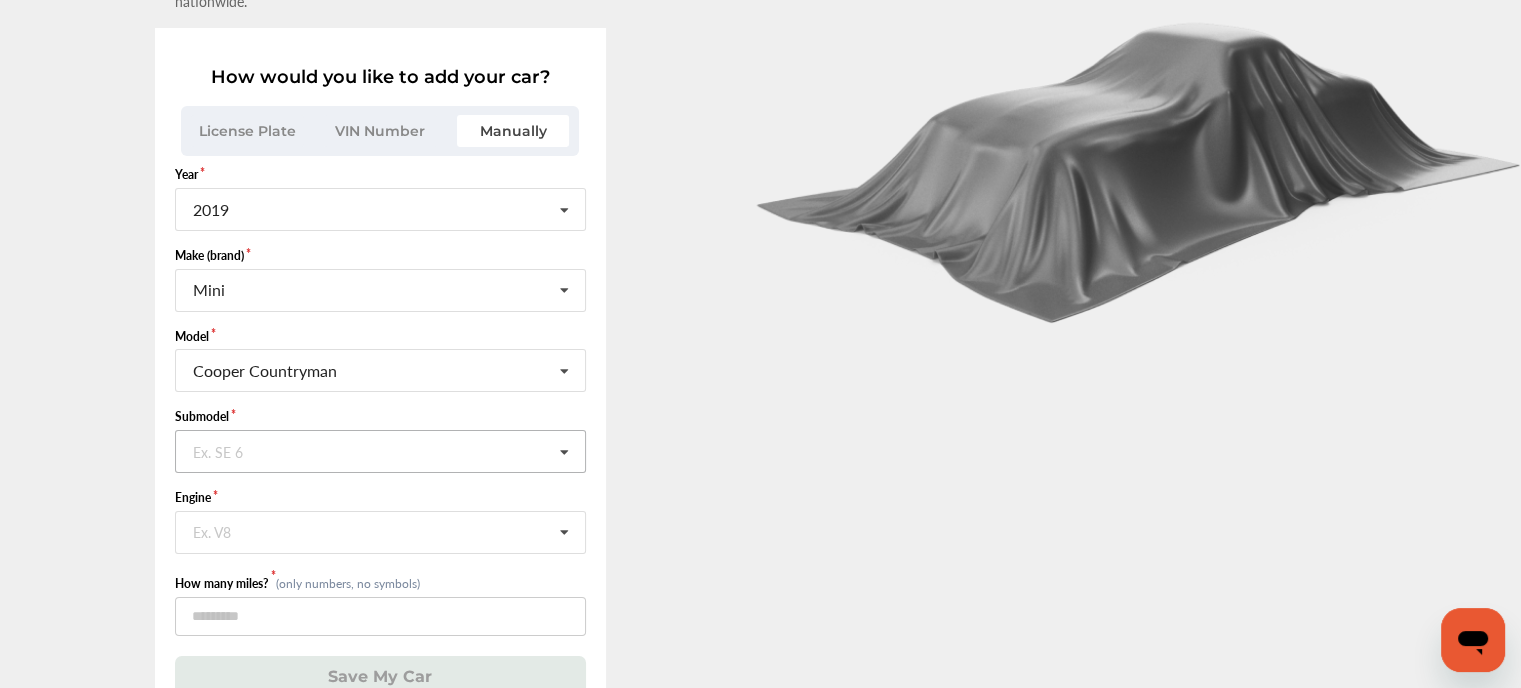 click at bounding box center (381, 450) 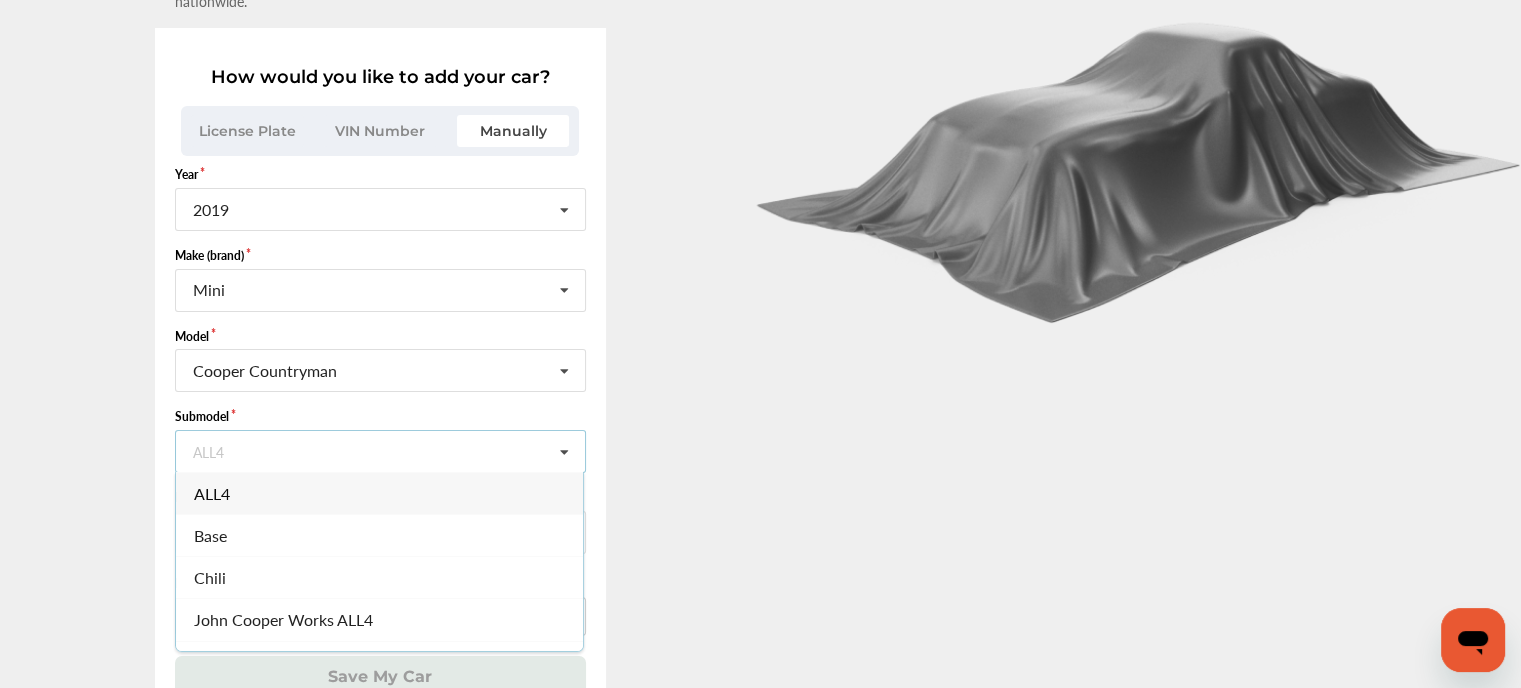 click on "ALL4" at bounding box center (379, 493) 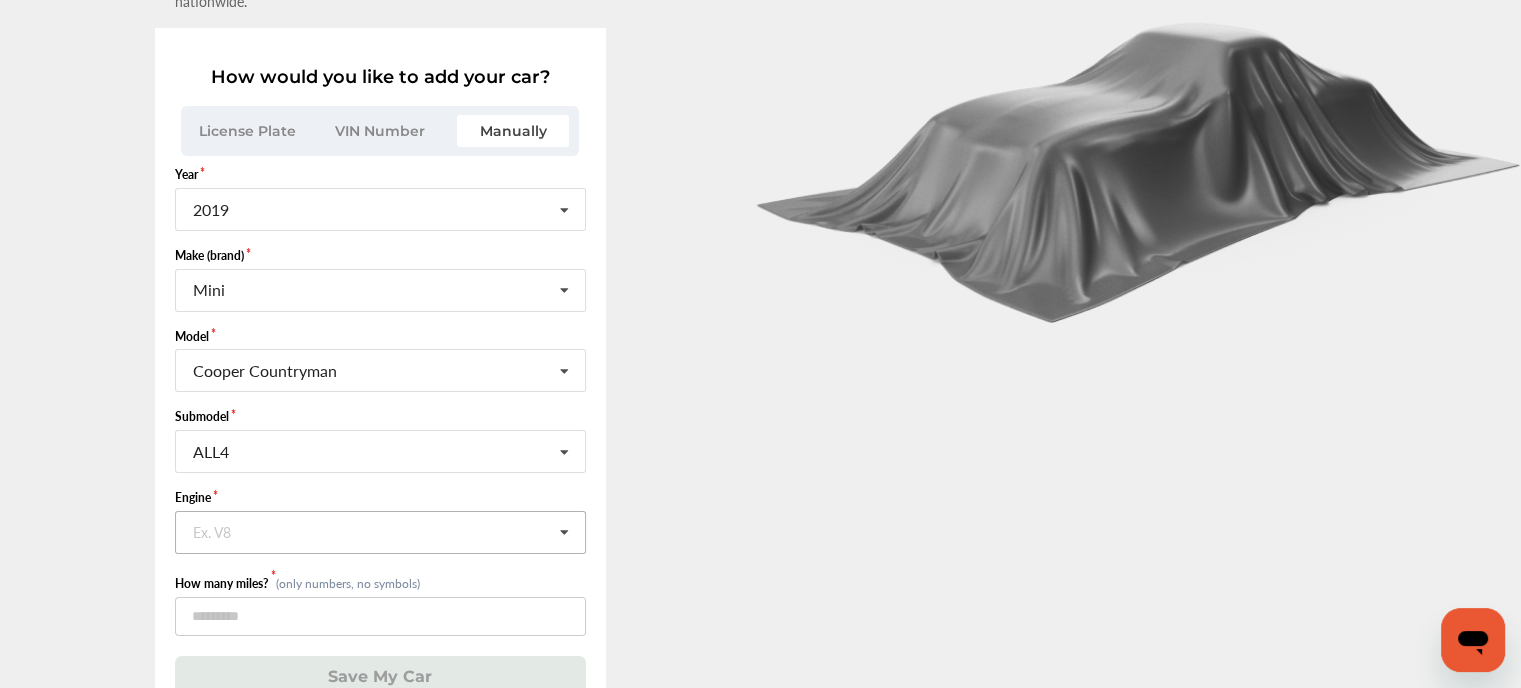 click at bounding box center [381, 531] 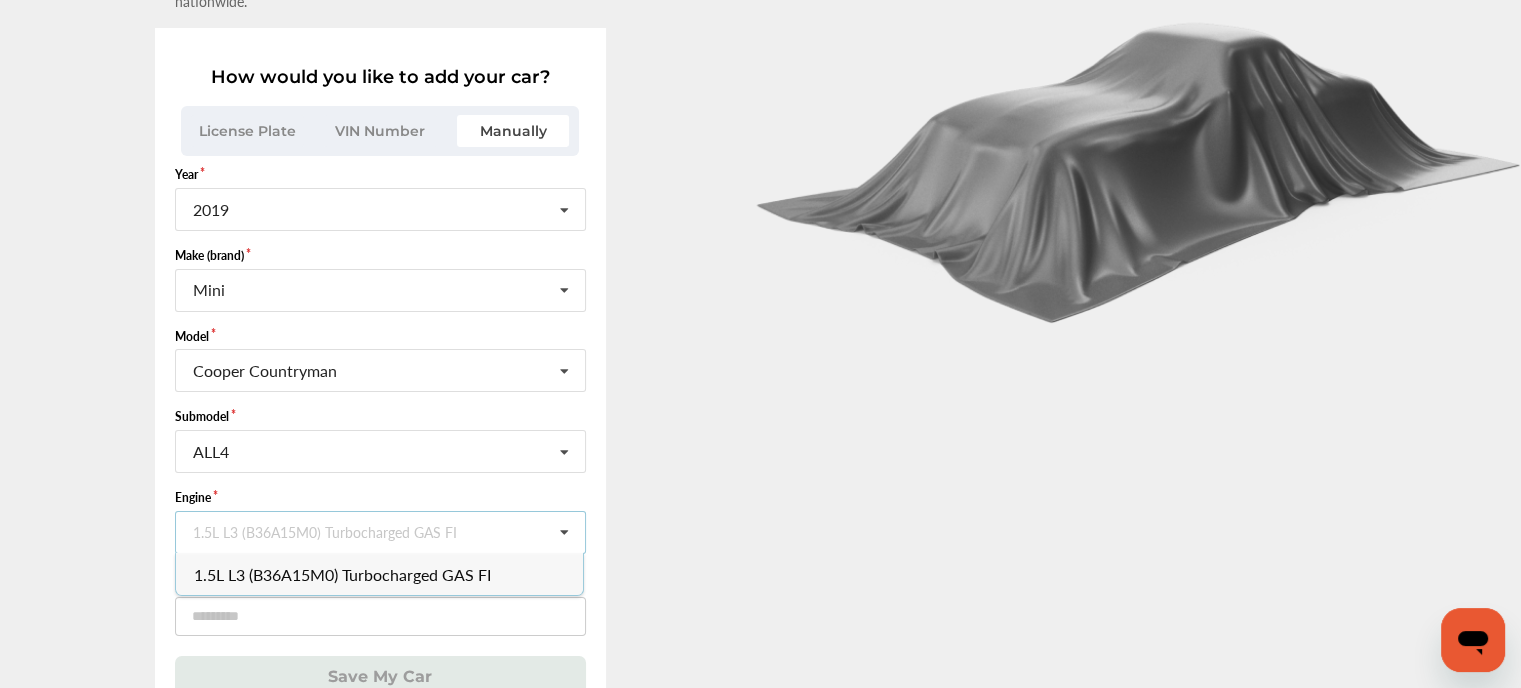 click on "1.5L L3 (B36A15M0) Turbocharged GAS FI" at bounding box center [342, 573] 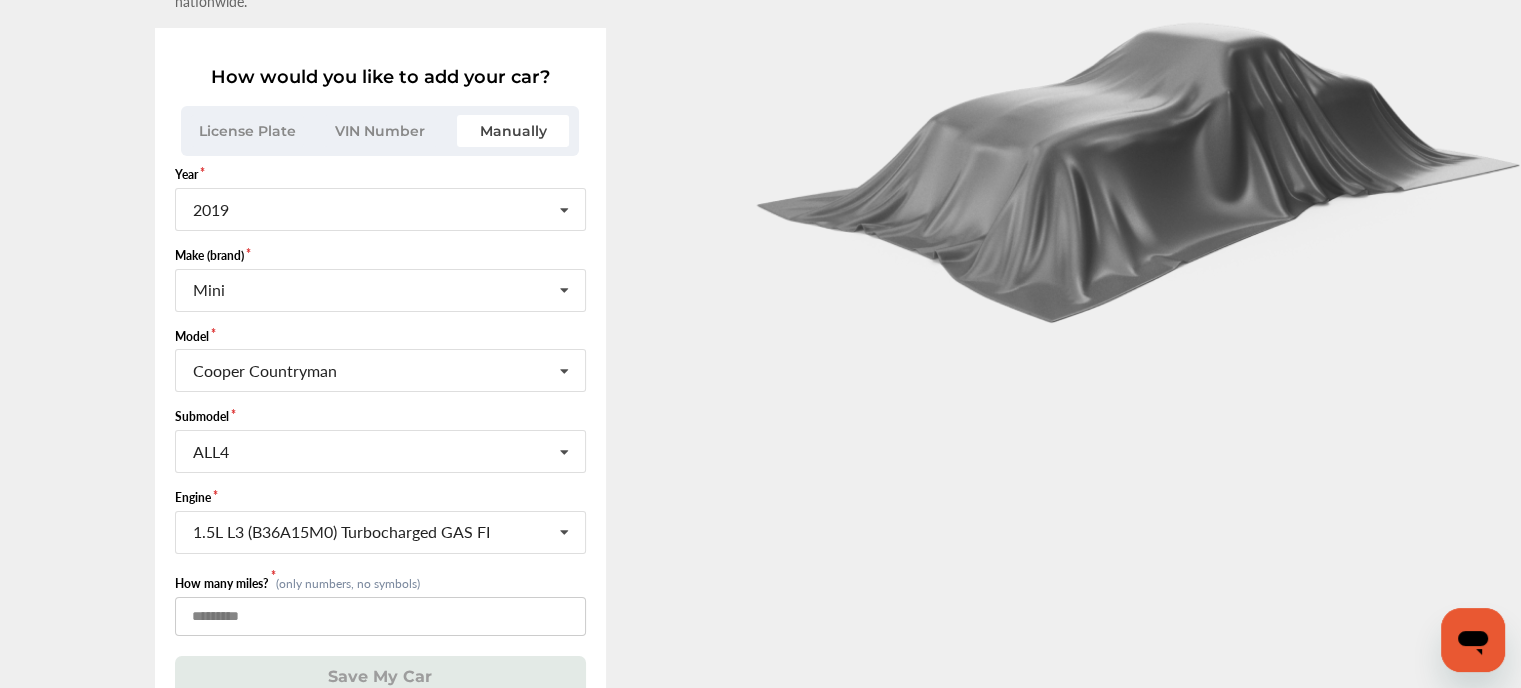 click at bounding box center (380, 616) 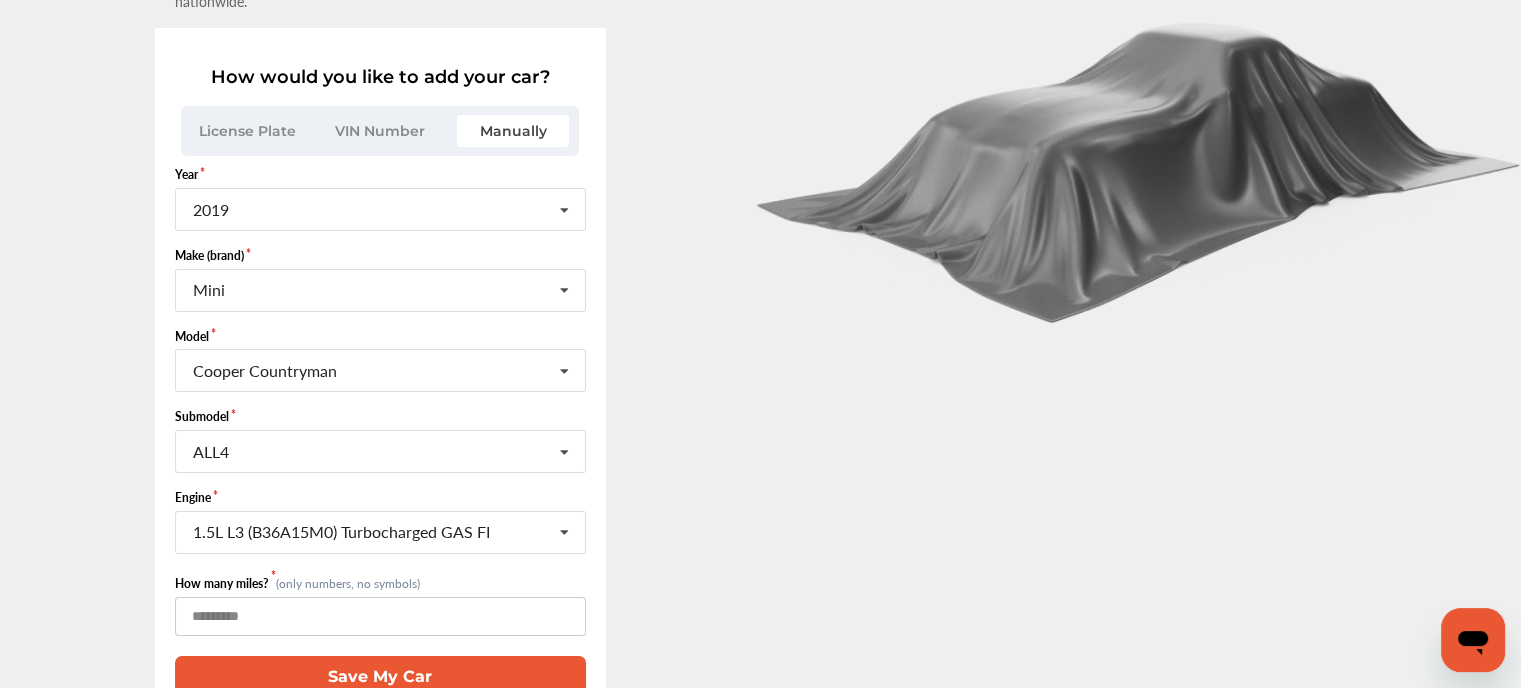 type on "*****" 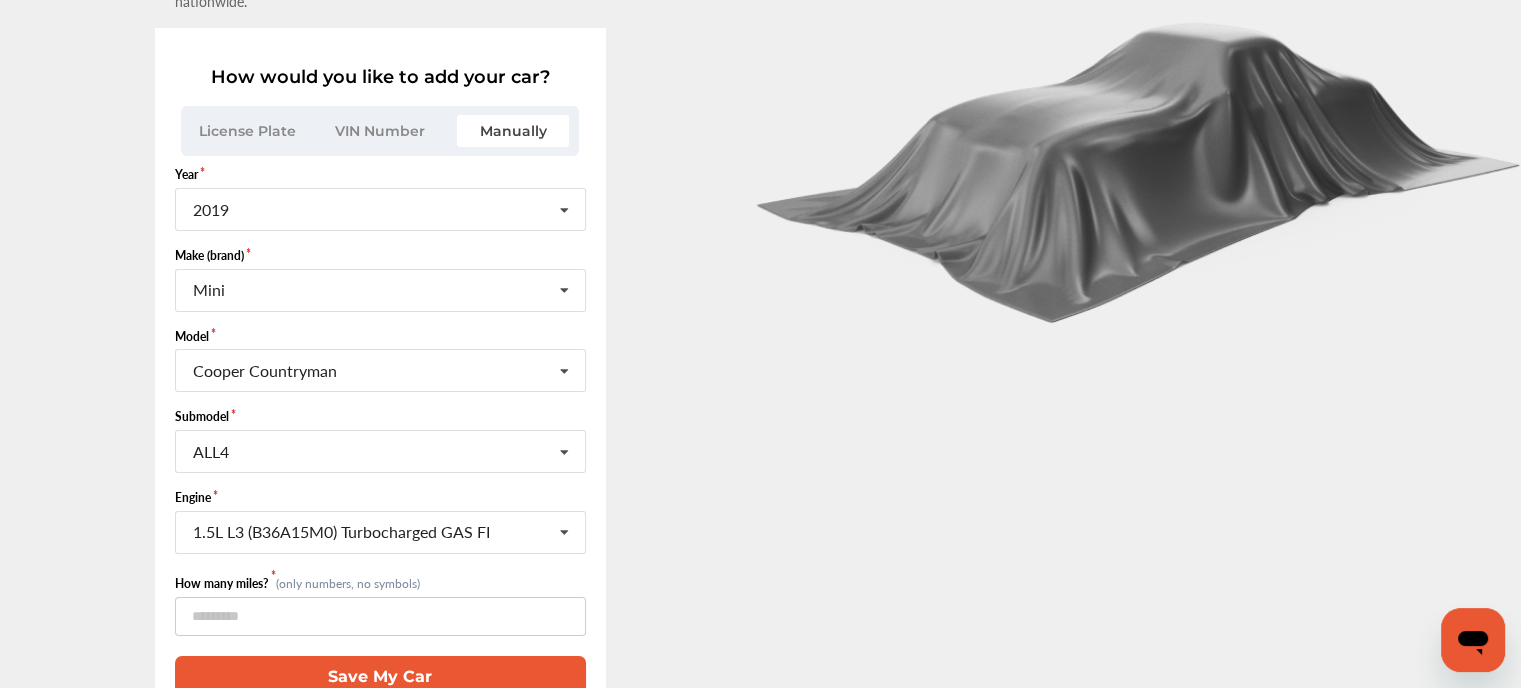 click on "Save My Car" at bounding box center (380, 676) 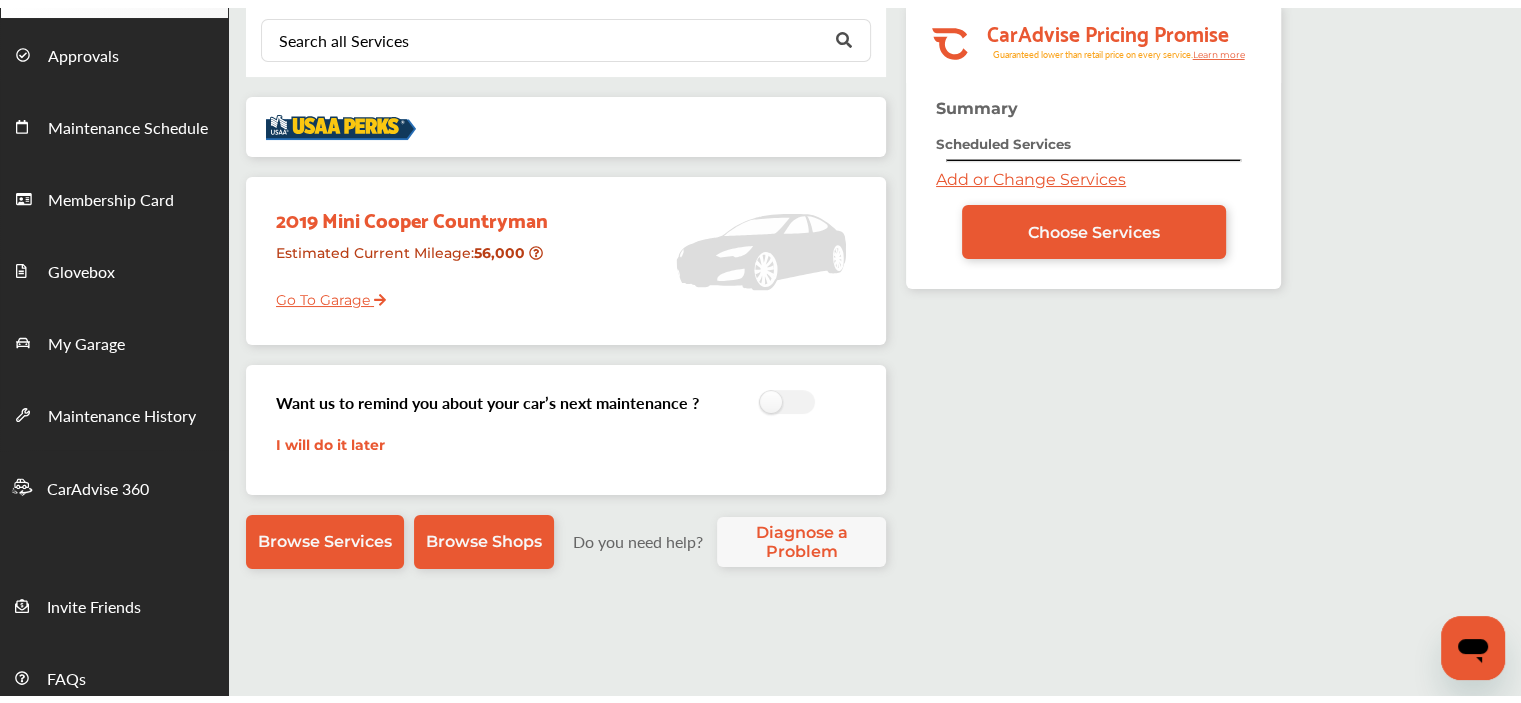scroll, scrollTop: 0, scrollLeft: 0, axis: both 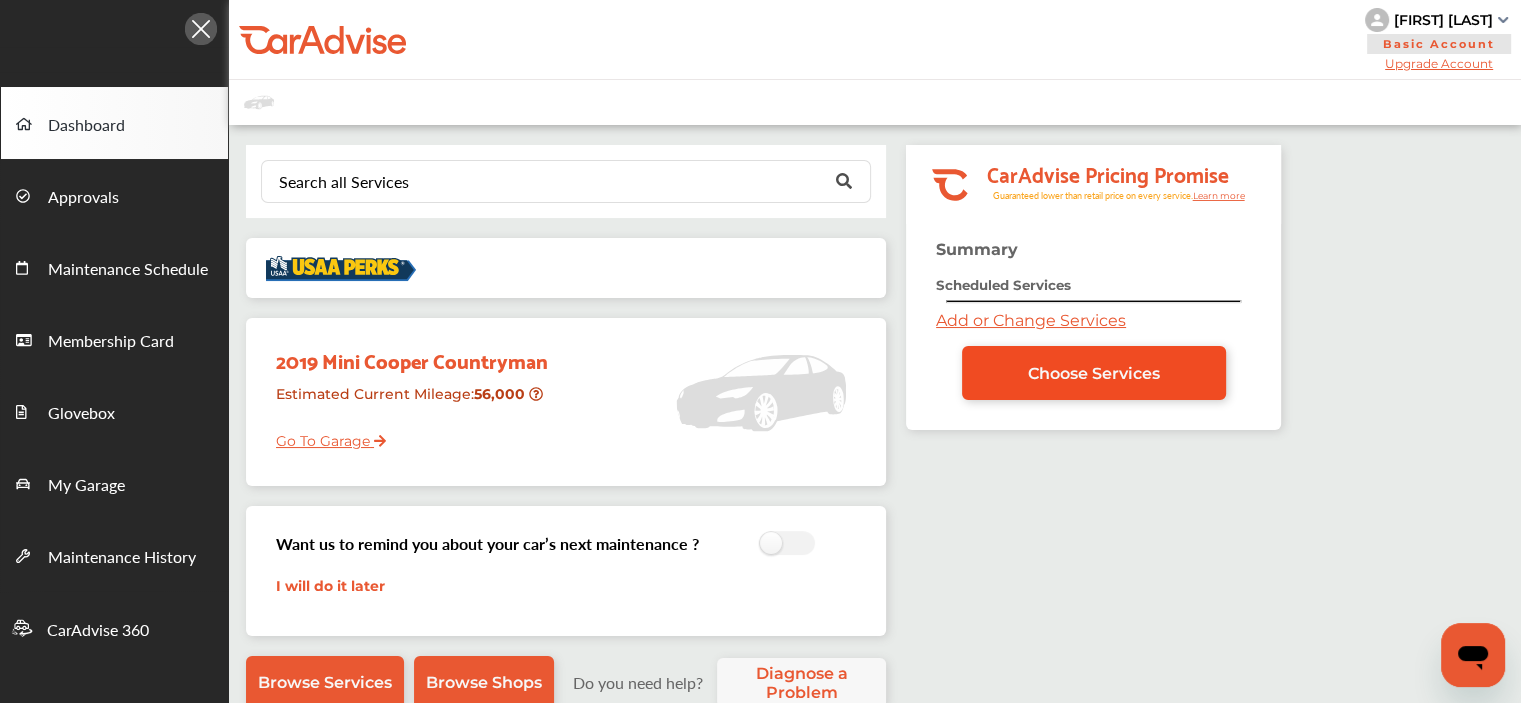 click on "Choose Services" at bounding box center (1094, 373) 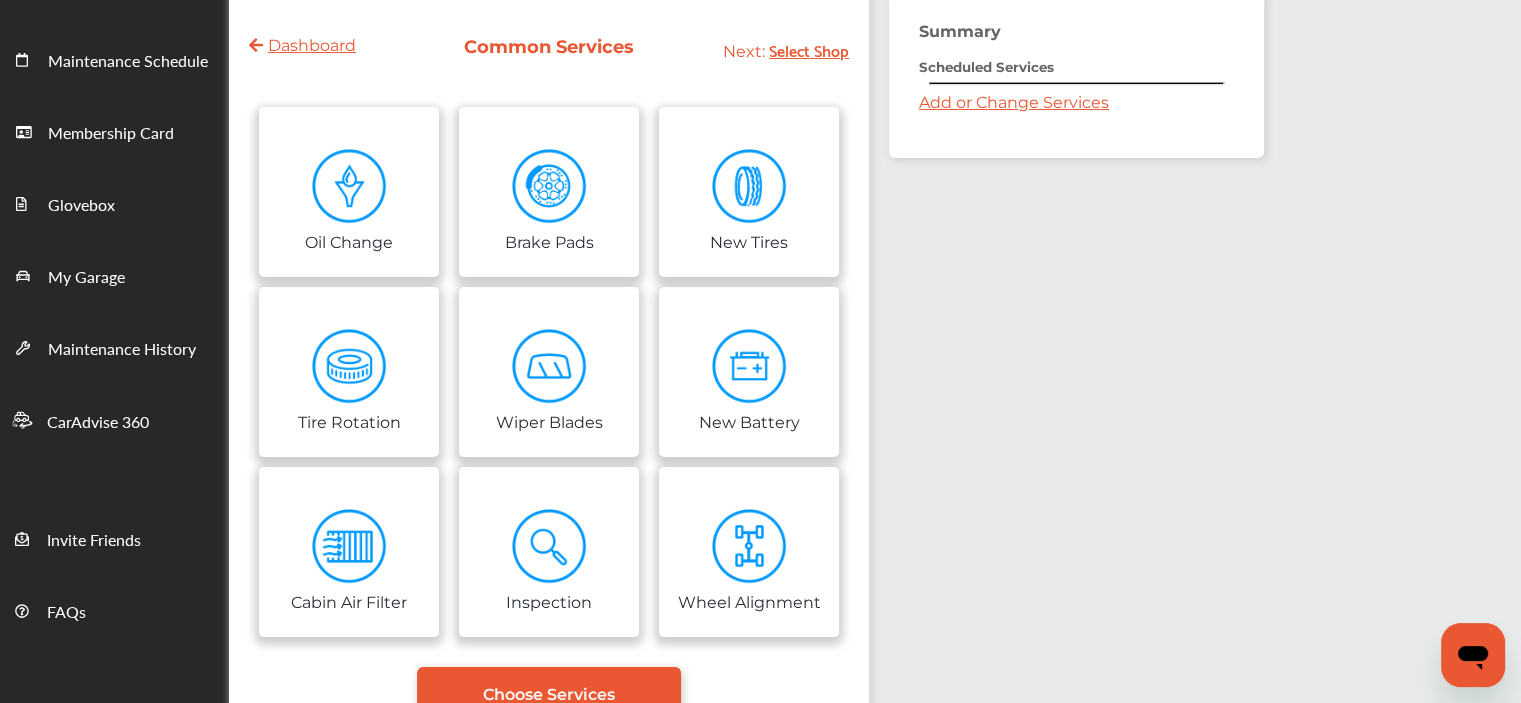 scroll, scrollTop: 204, scrollLeft: 0, axis: vertical 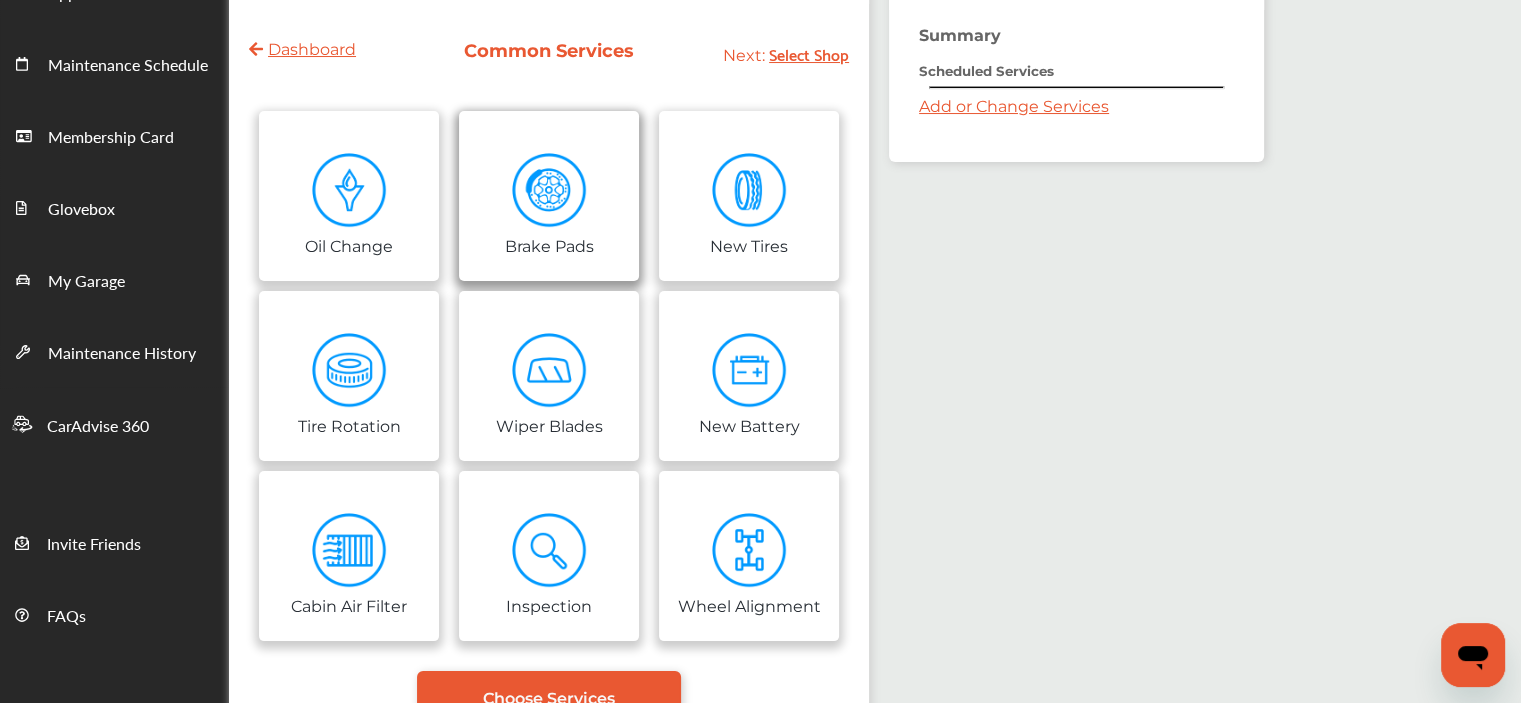 click on "Brake Pads" at bounding box center [549, 196] 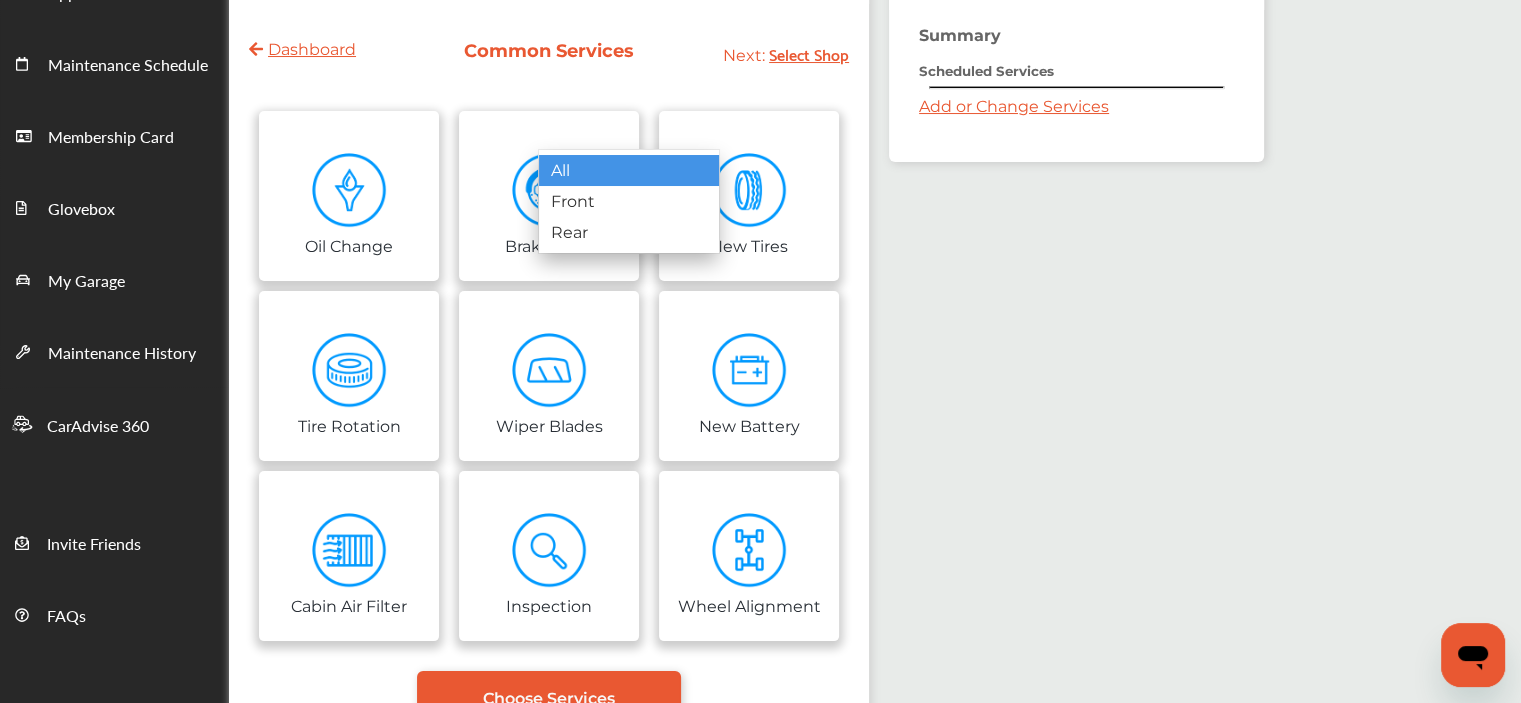 click on "All" at bounding box center (629, 170) 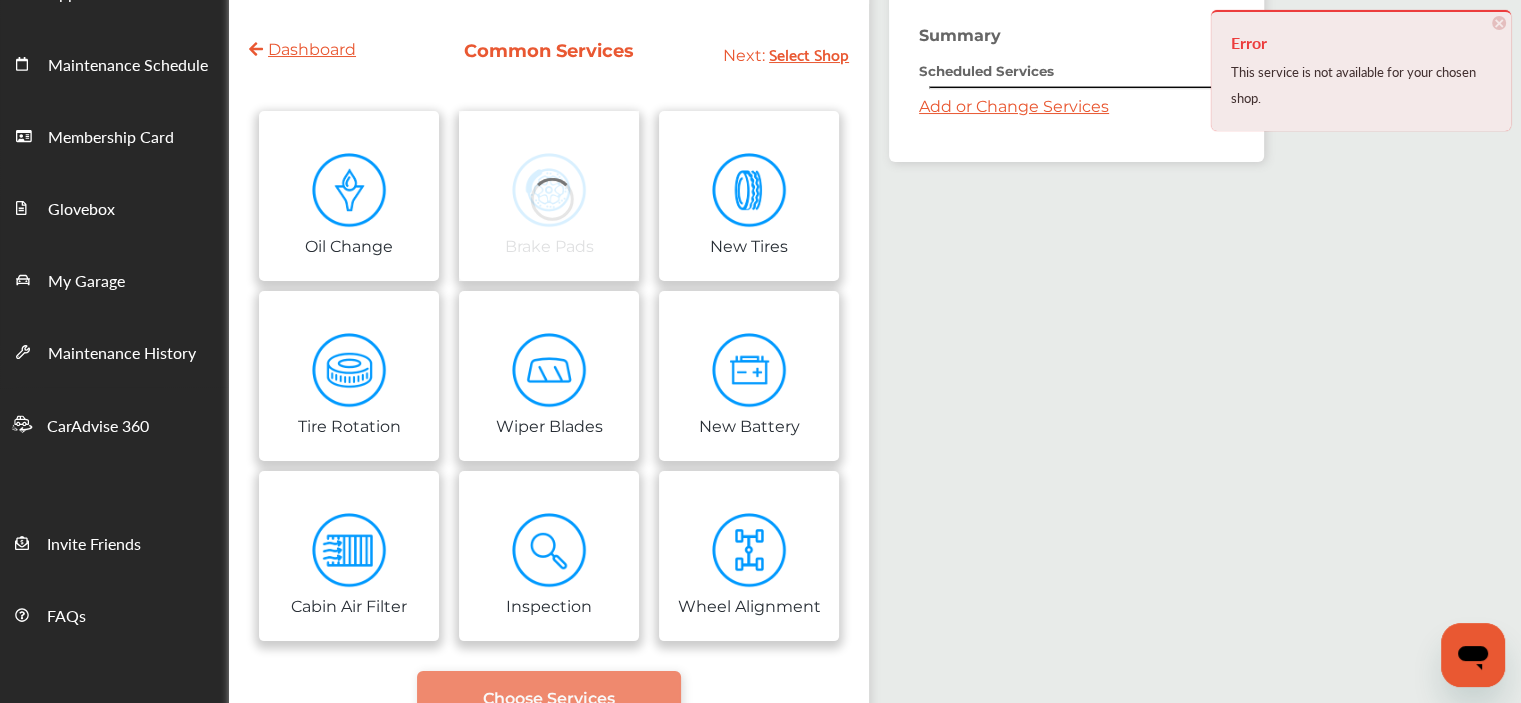 click on "×" at bounding box center (1499, 23) 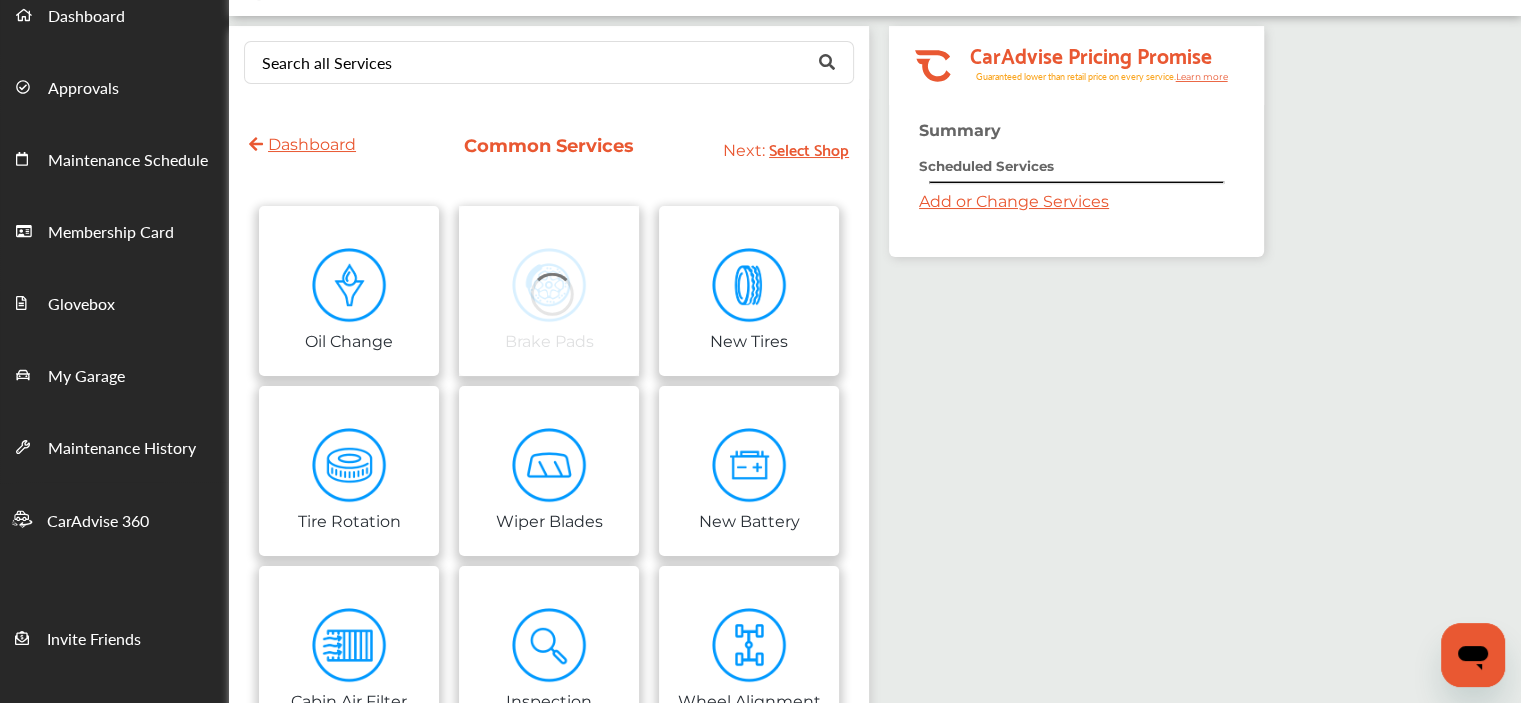 scroll, scrollTop: 0, scrollLeft: 0, axis: both 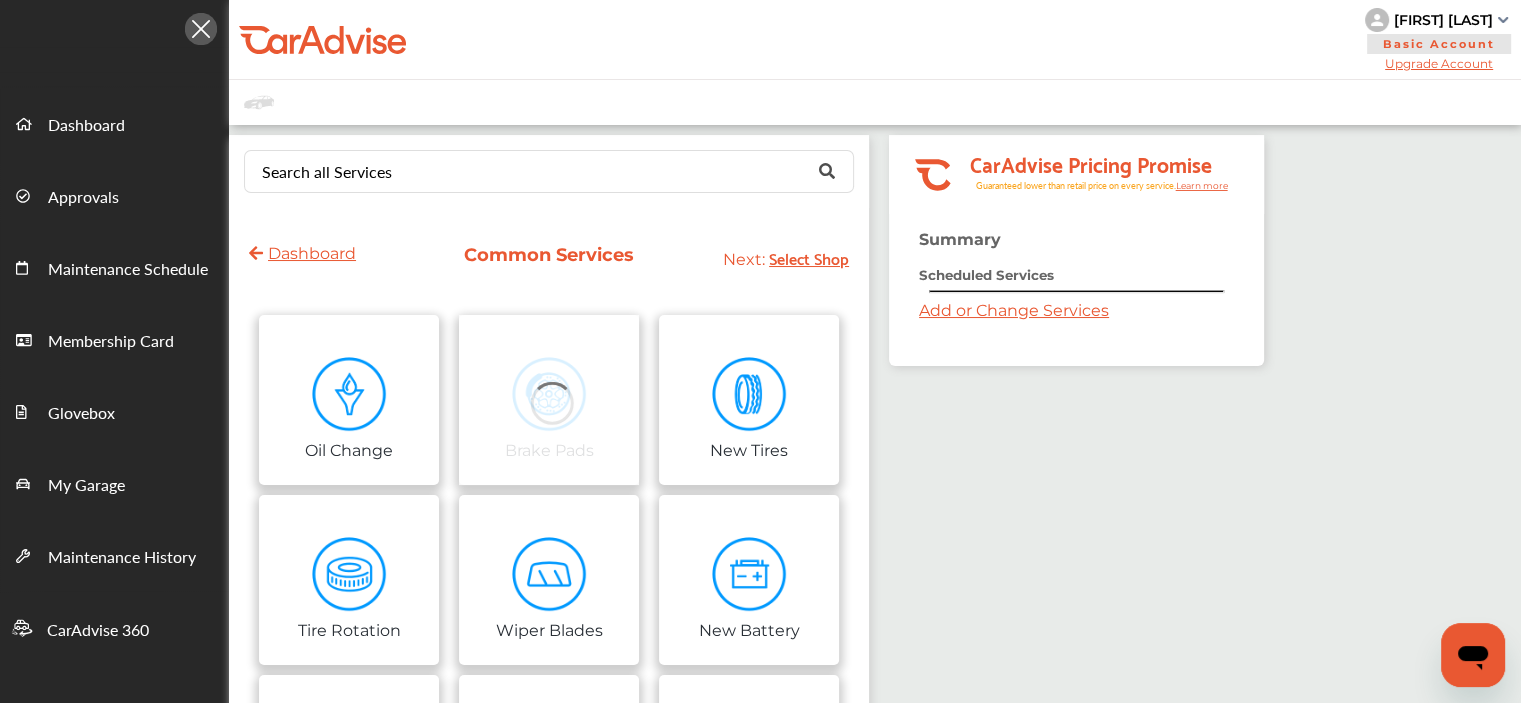 click on "Select Shop" at bounding box center (809, 257) 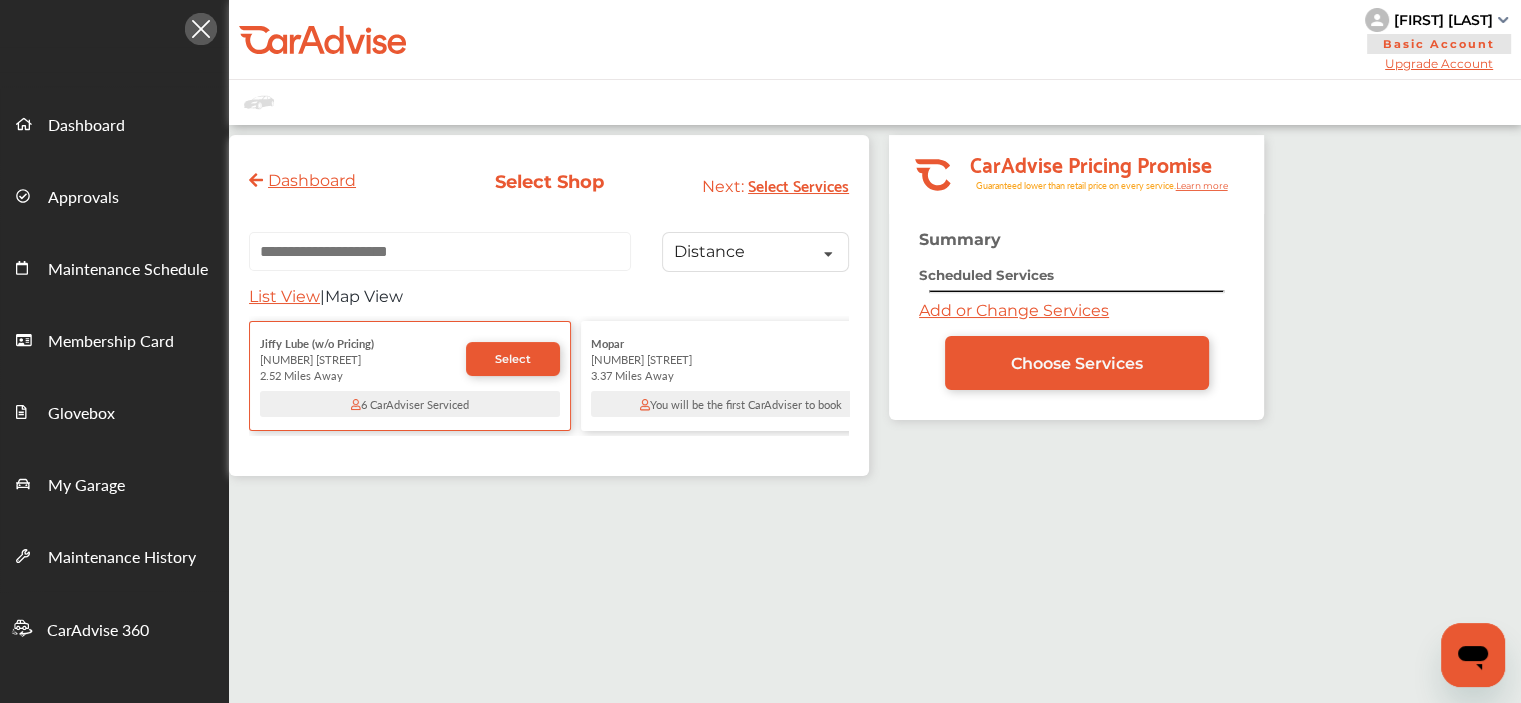 scroll, scrollTop: 0, scrollLeft: 0, axis: both 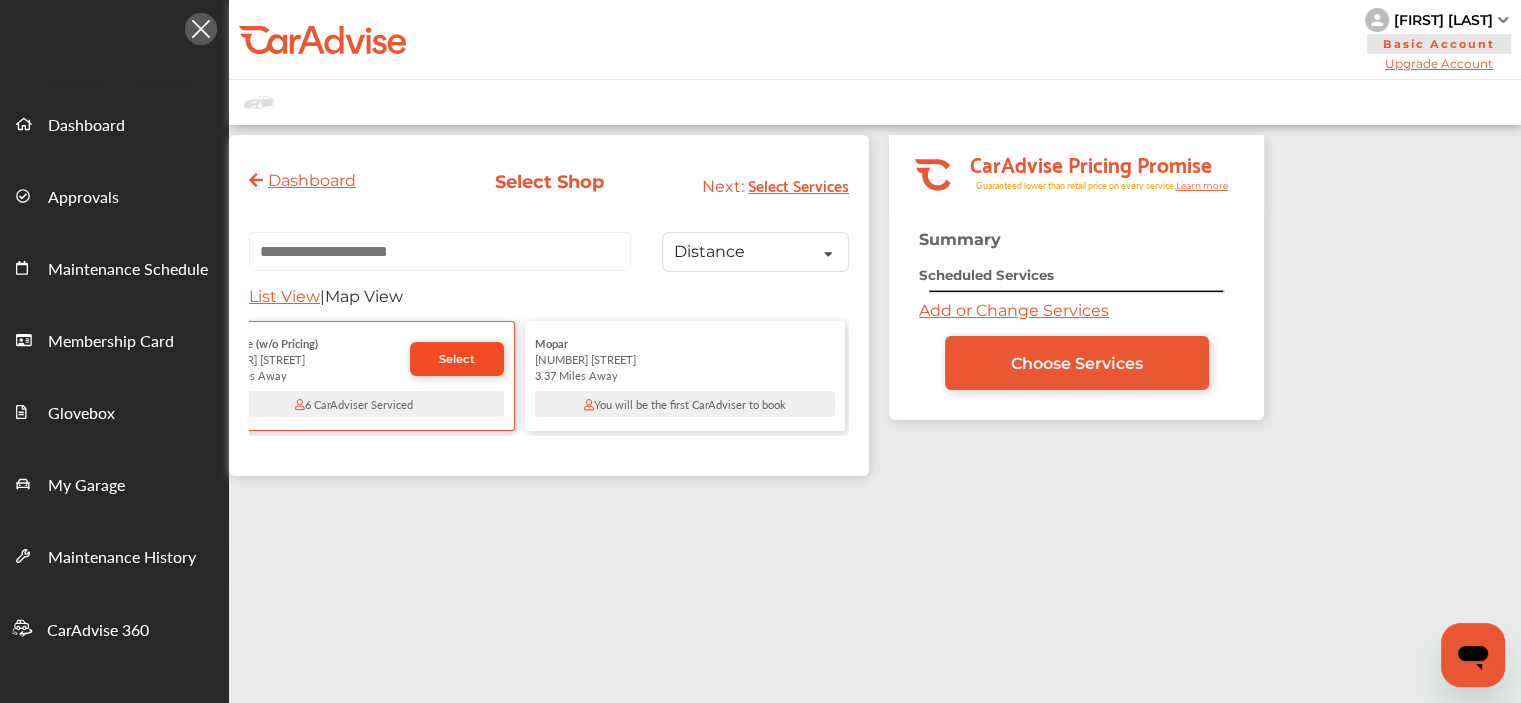 click on "Select" at bounding box center [457, 359] 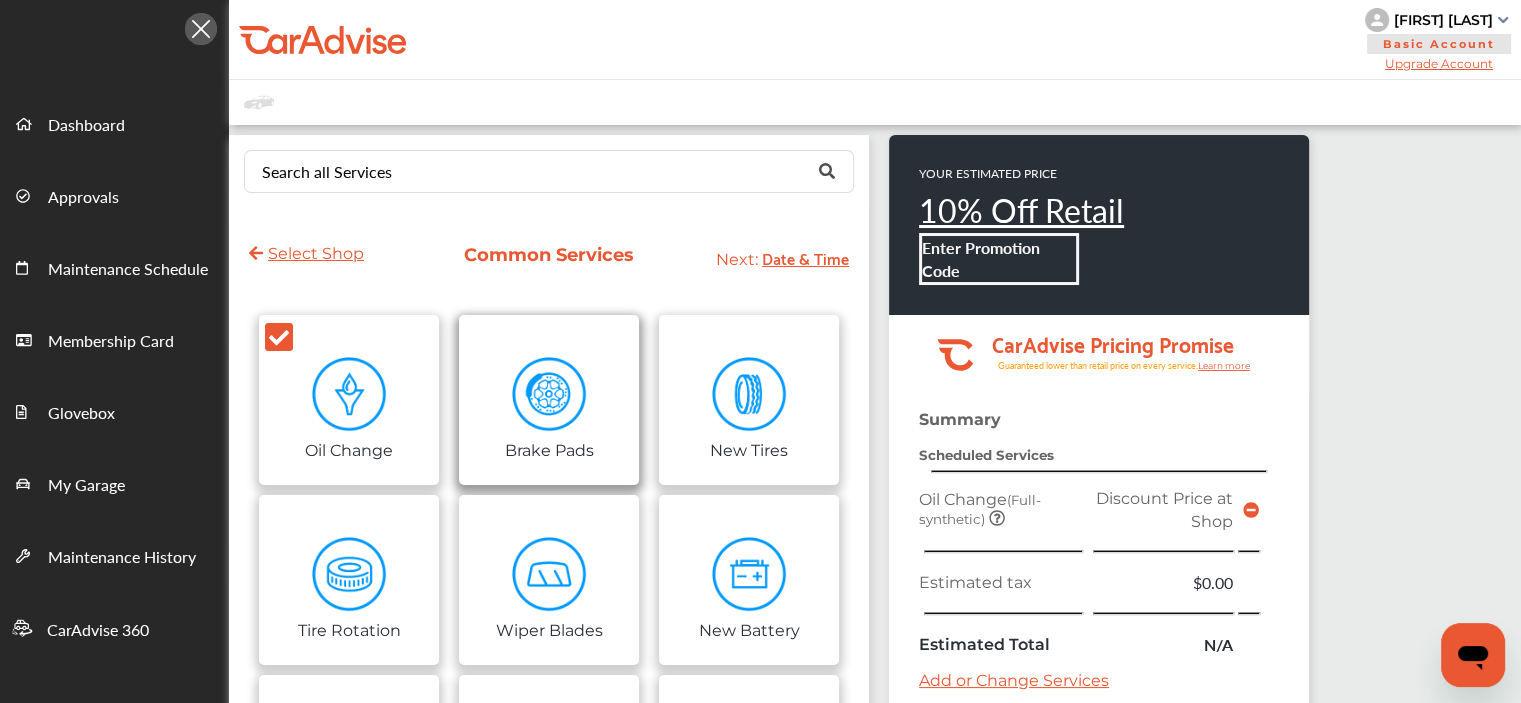 click on "Brake Pads" at bounding box center [549, 400] 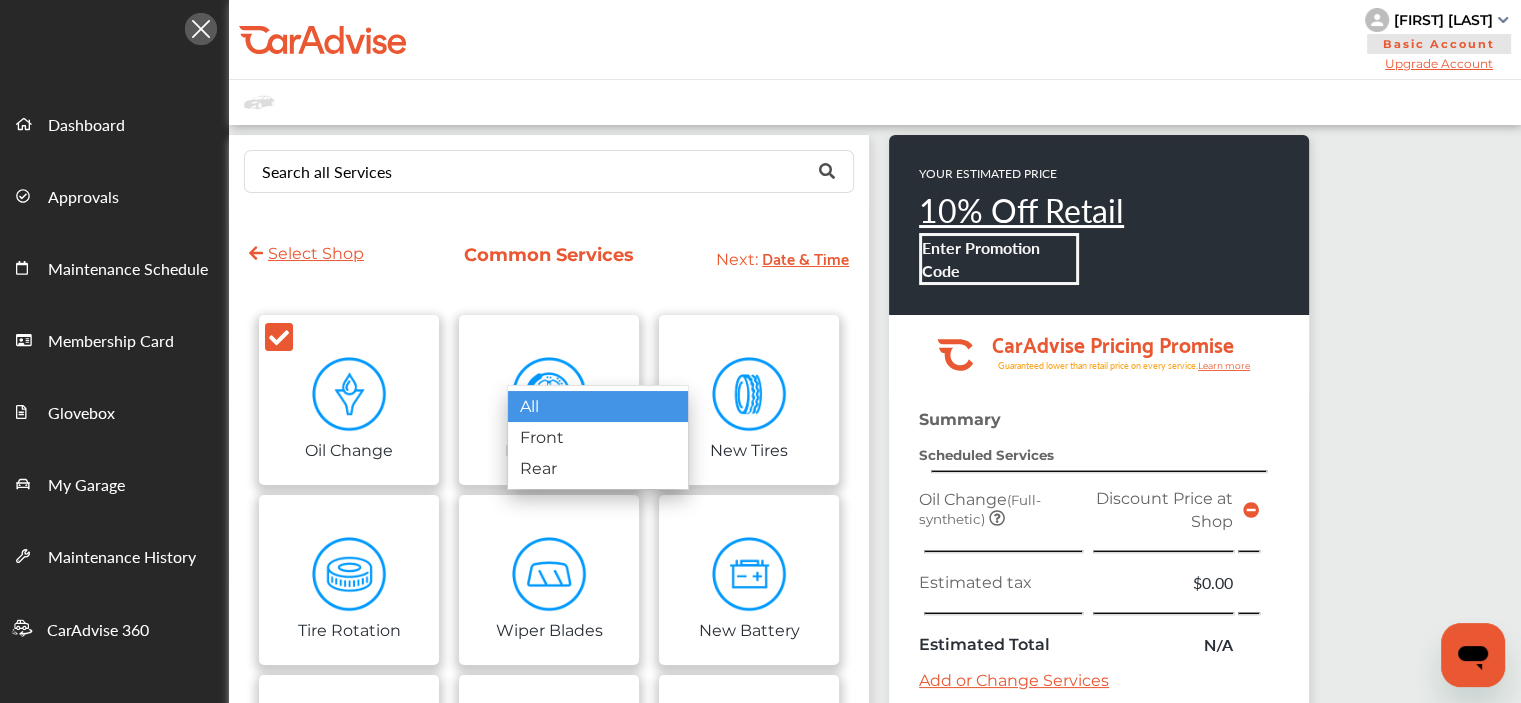 click on "All" at bounding box center (598, 406) 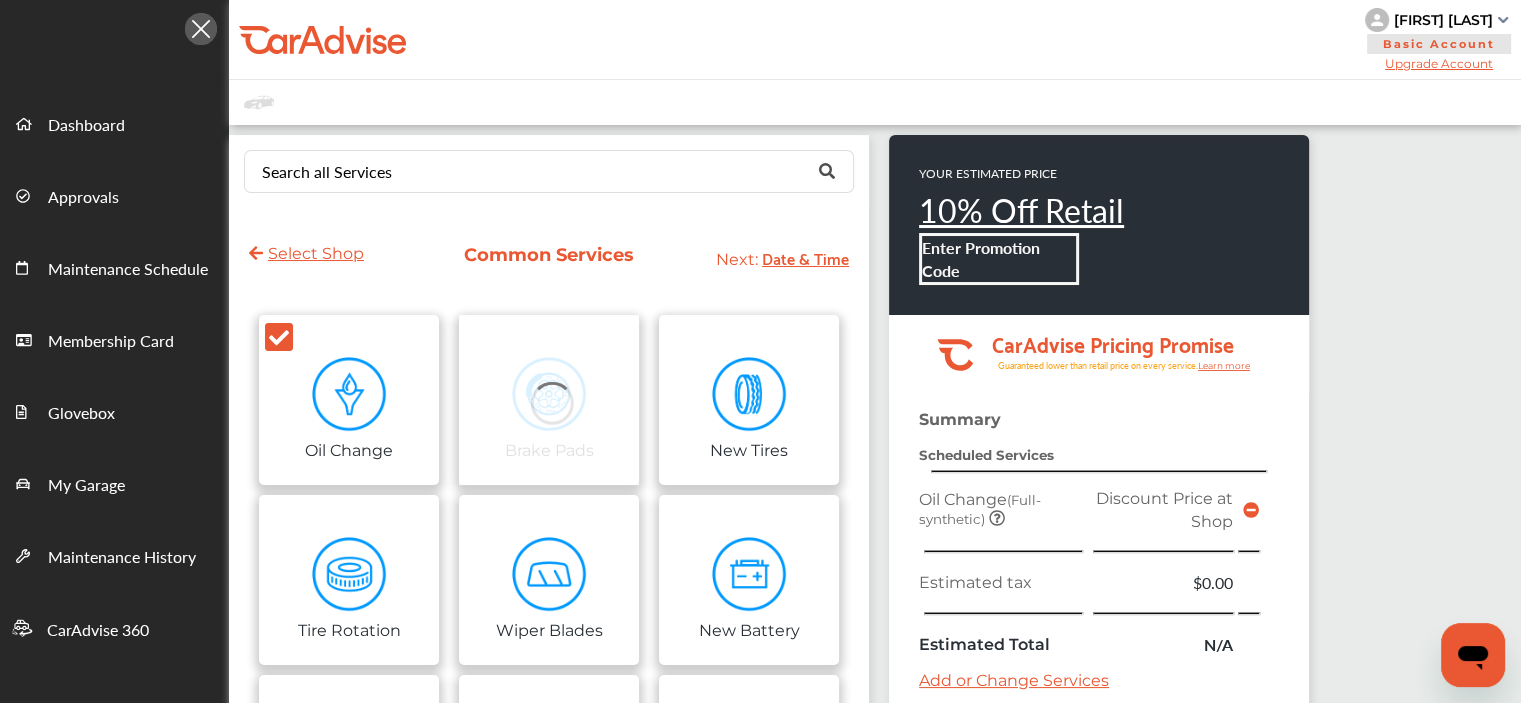 click 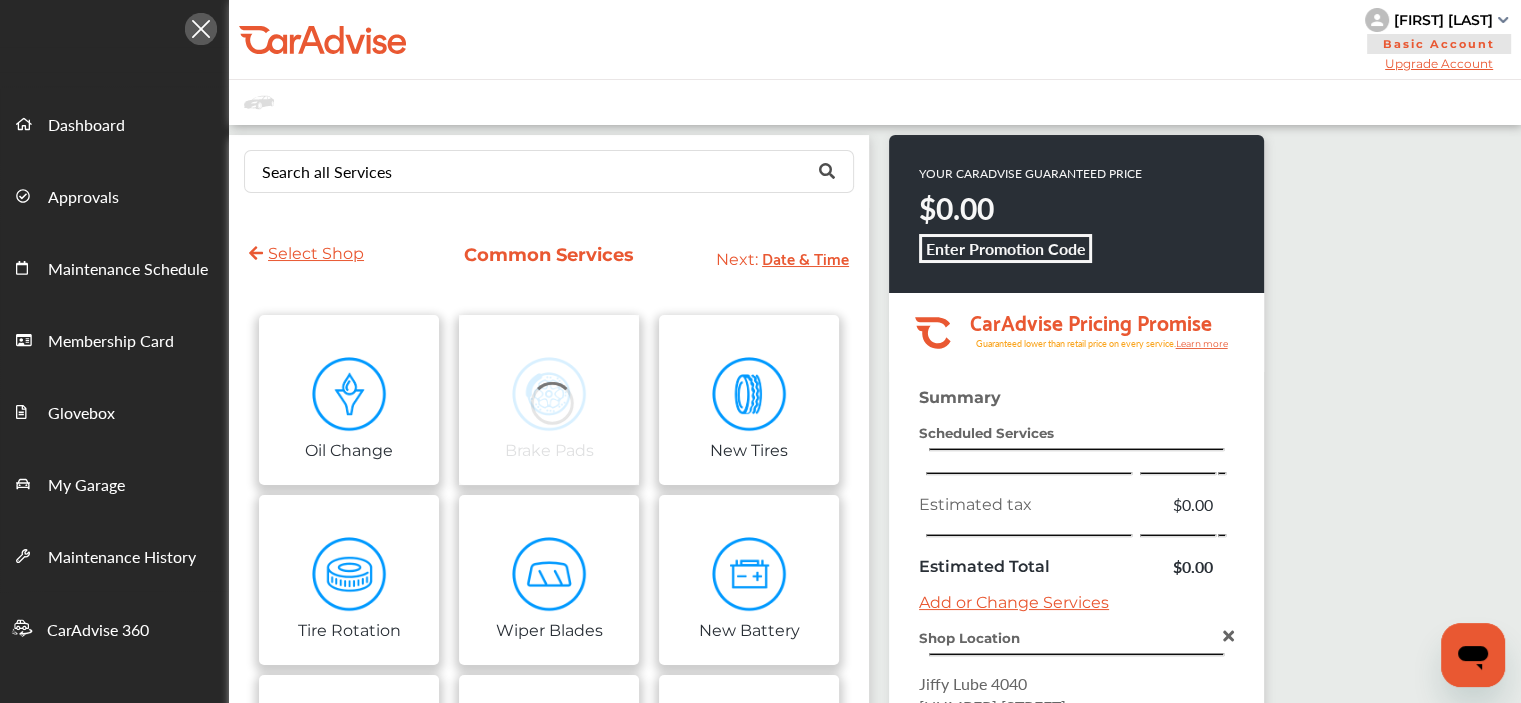 click on "Select Shop" at bounding box center [306, 253] 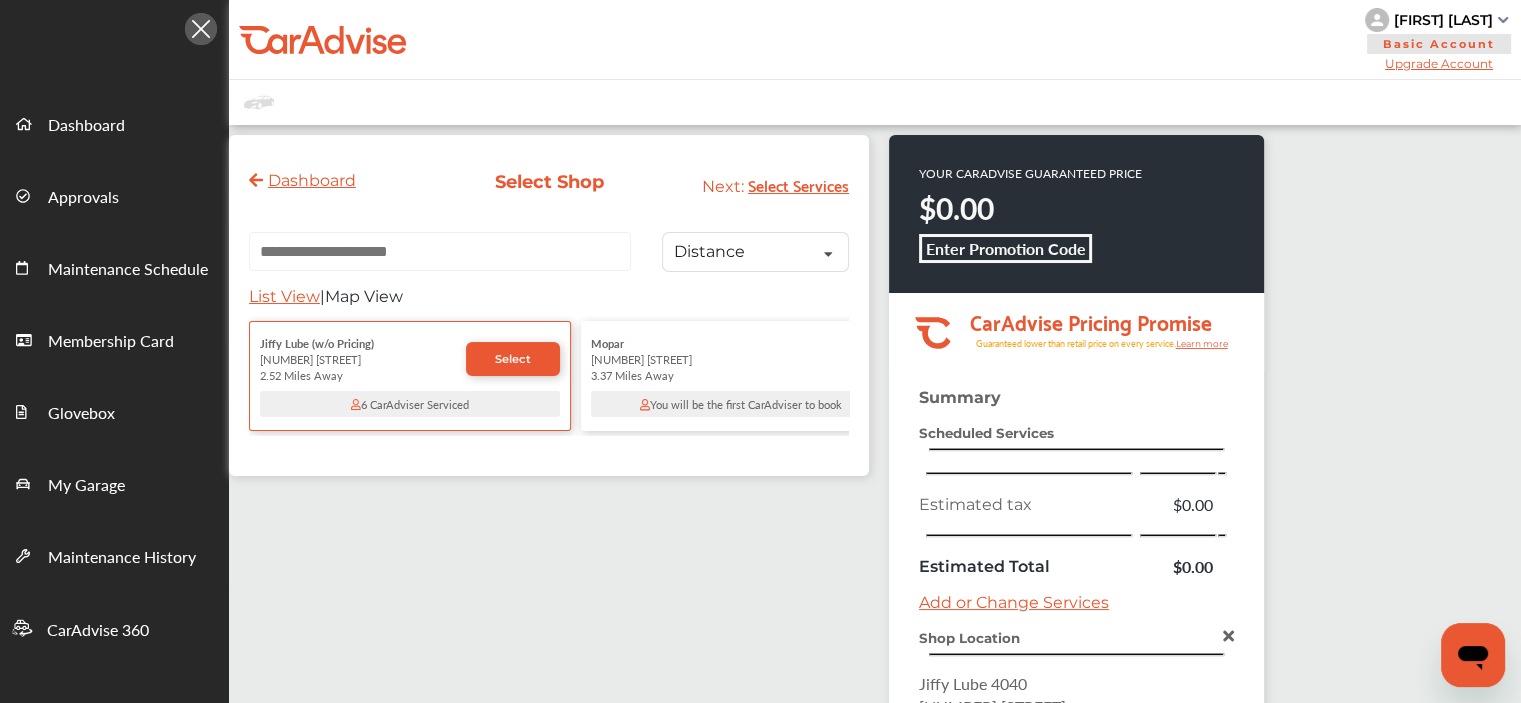 scroll, scrollTop: 0, scrollLeft: 0, axis: both 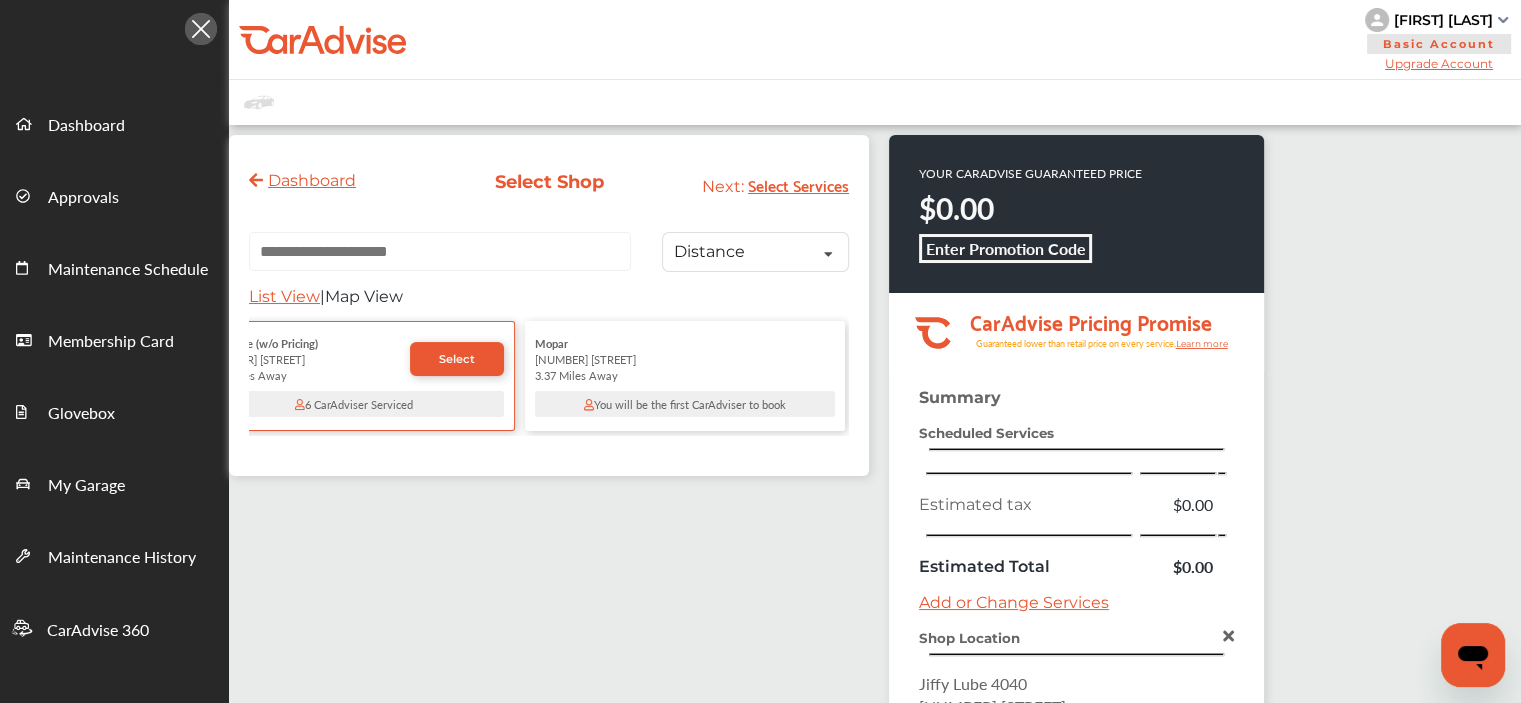 click at bounding box center [440, 251] 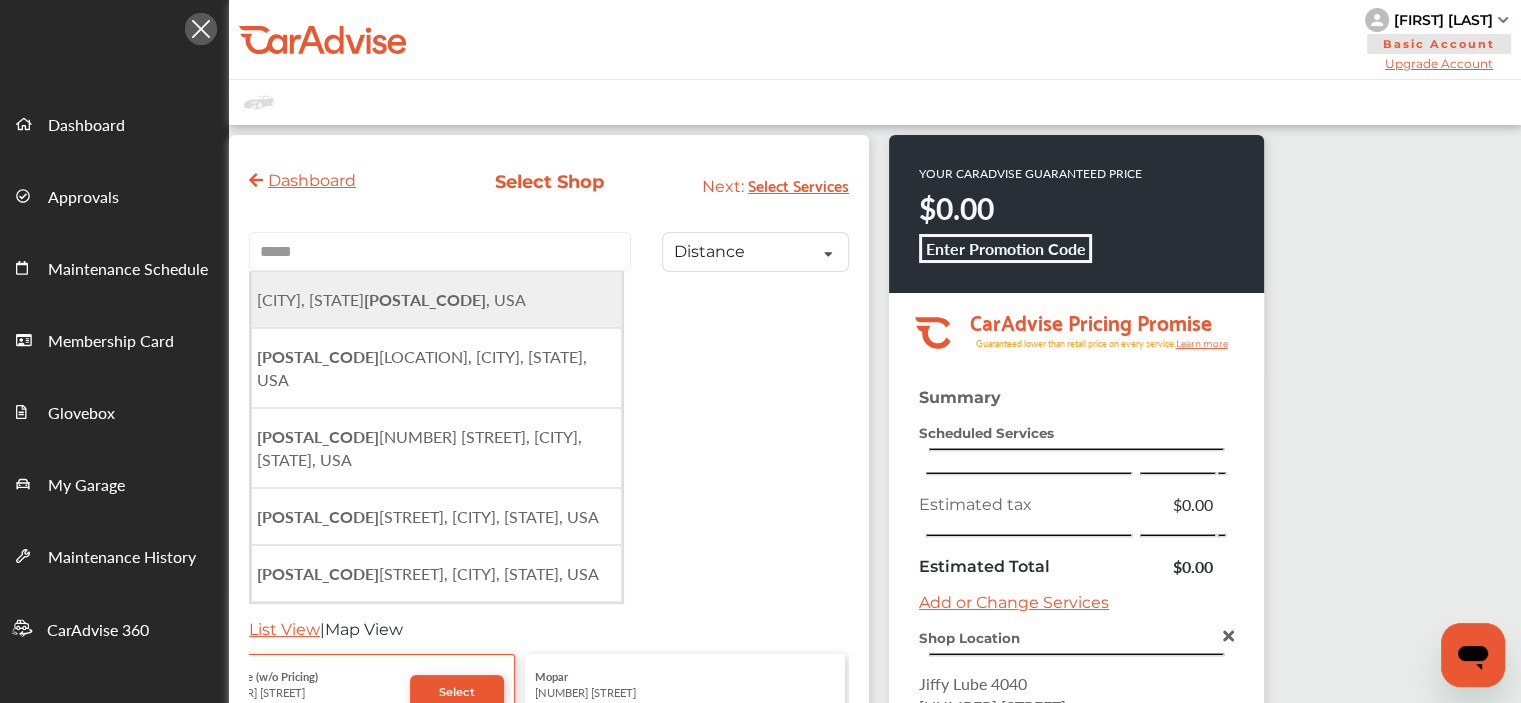 click on "[CITY], [STATE] [POSTAL_CODE], USA" at bounding box center [391, 299] 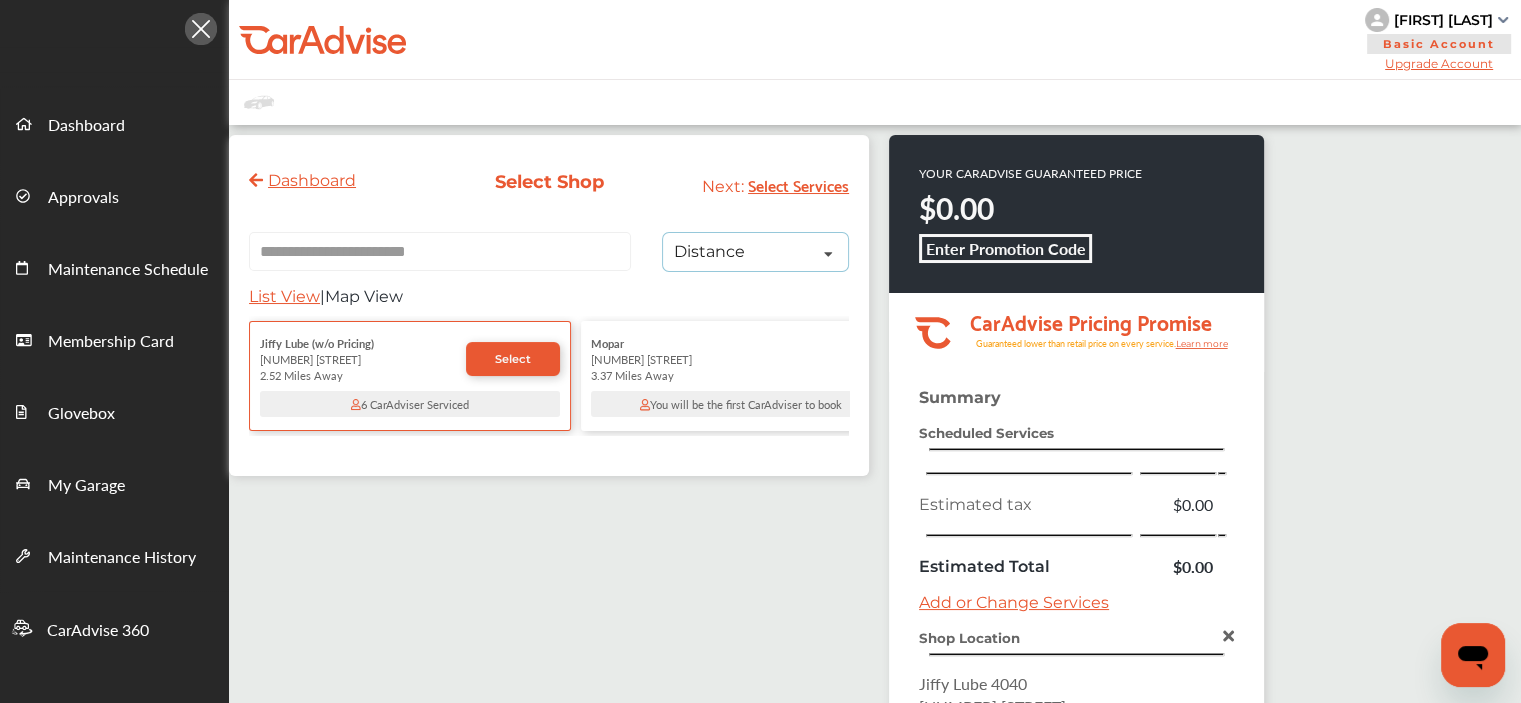 click on "Distance" at bounding box center (709, 252) 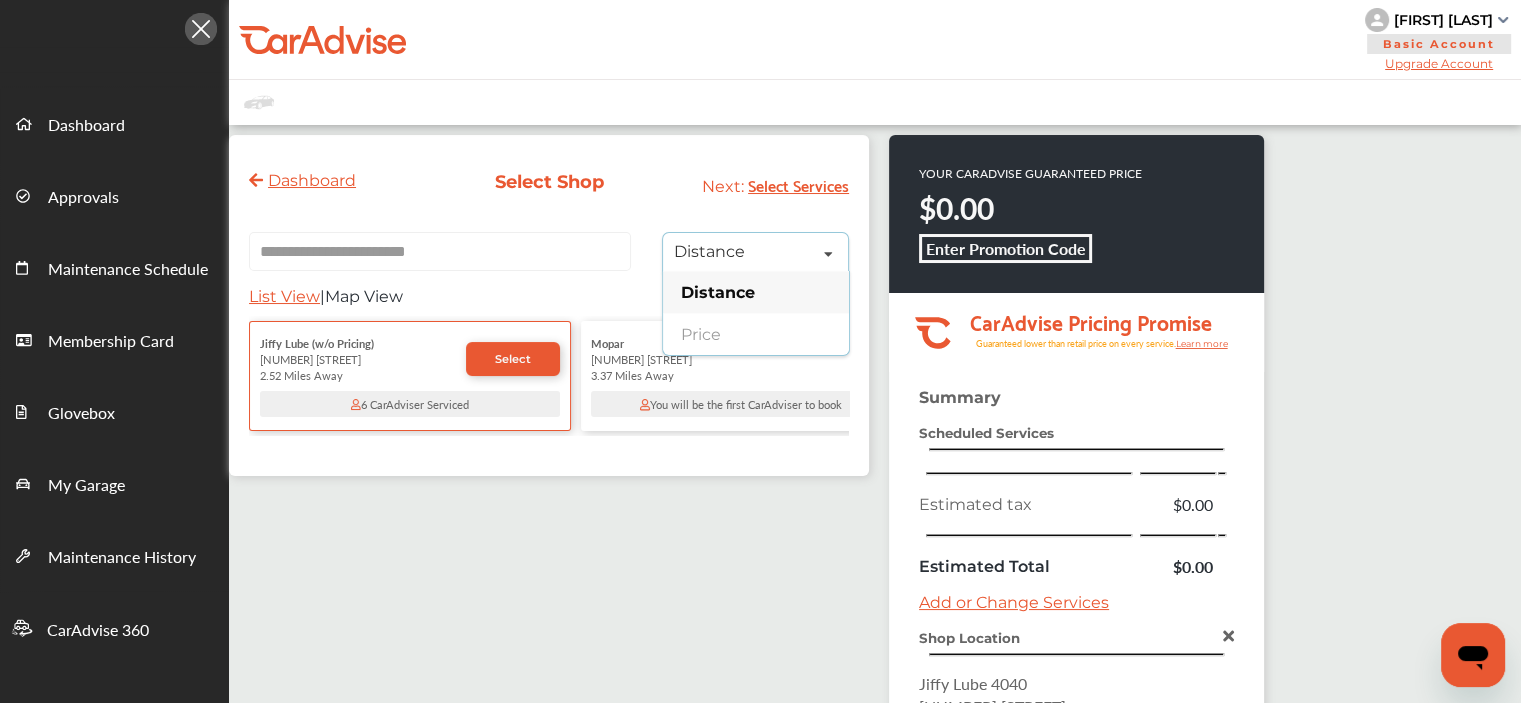 click on "Distance" at bounding box center (718, 292) 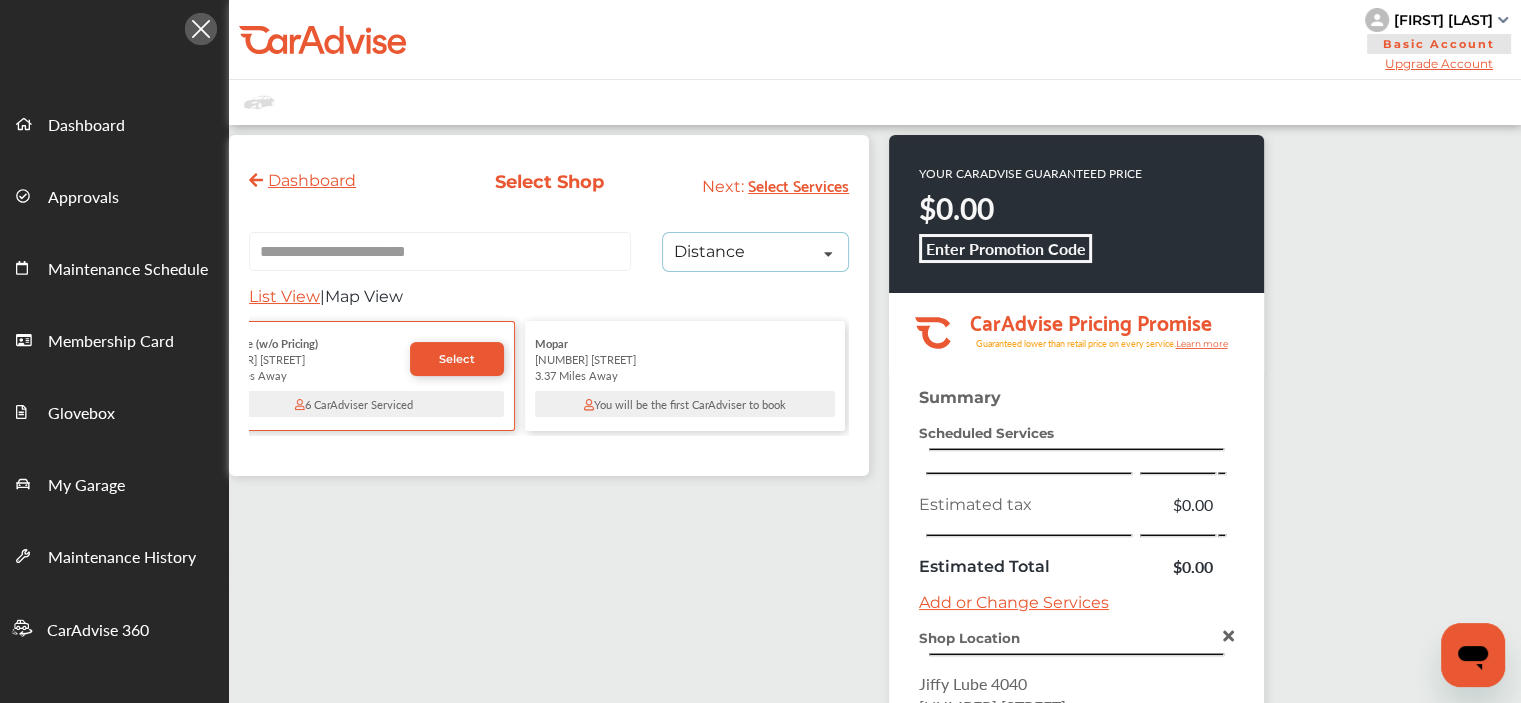 scroll, scrollTop: 0, scrollLeft: 0, axis: both 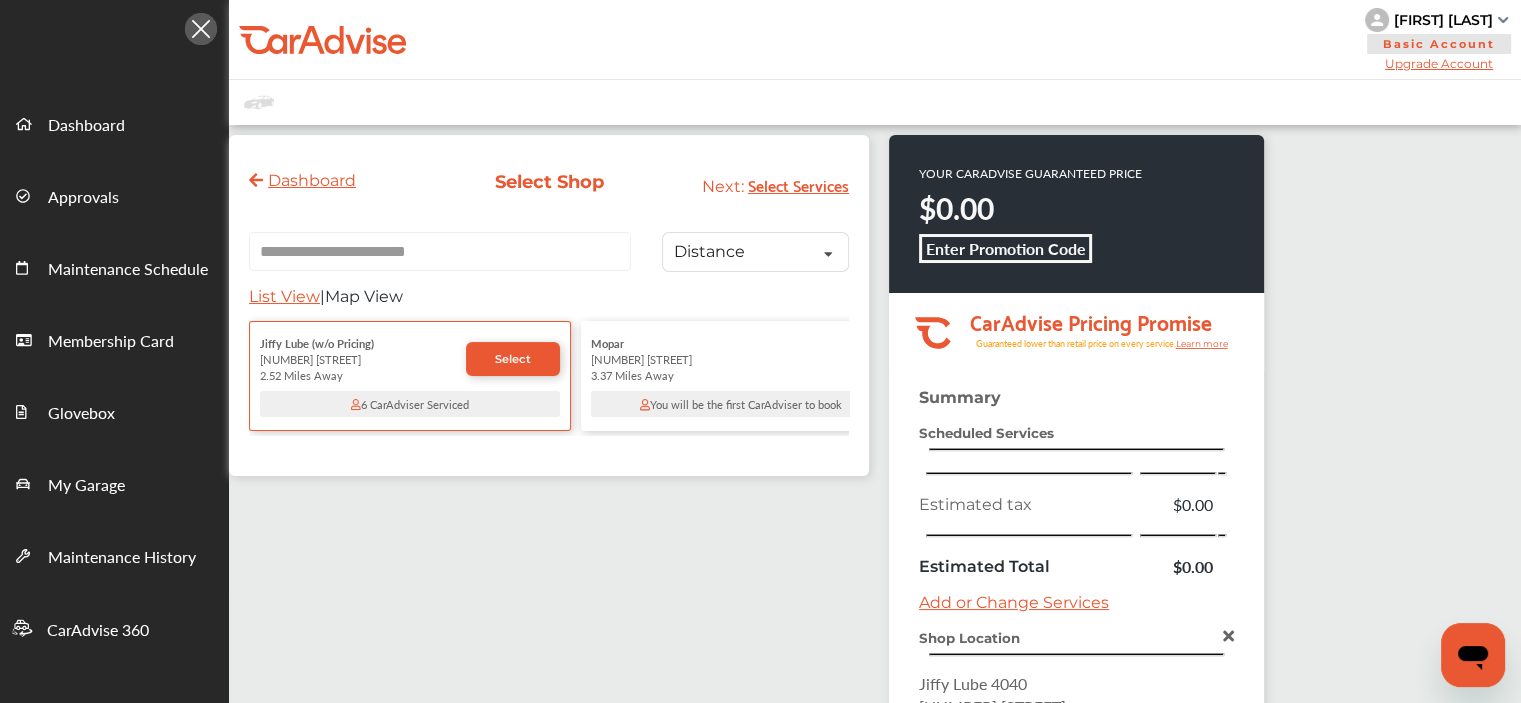 click on "2.52 Miles Away" at bounding box center (363, 375) 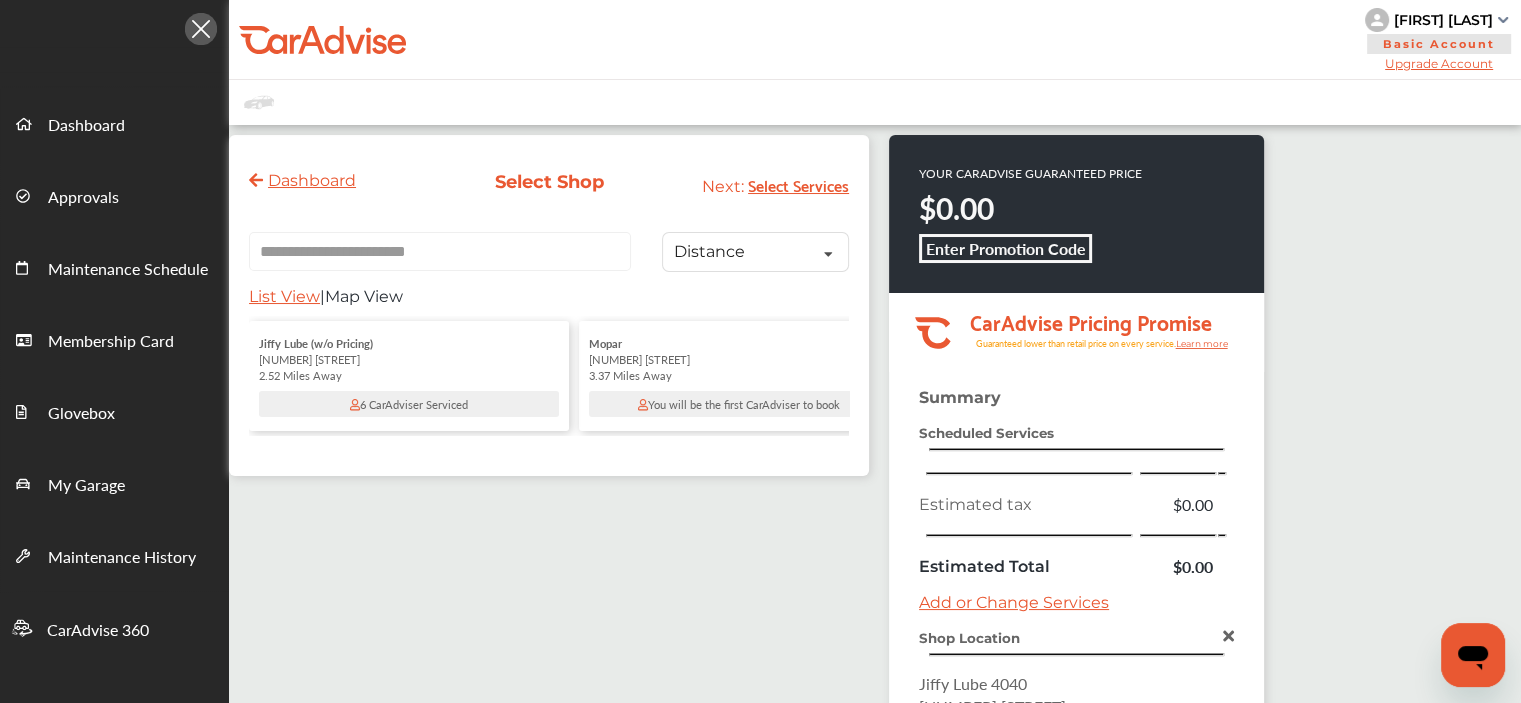 click on "2.52 Miles Away" at bounding box center [409, 375] 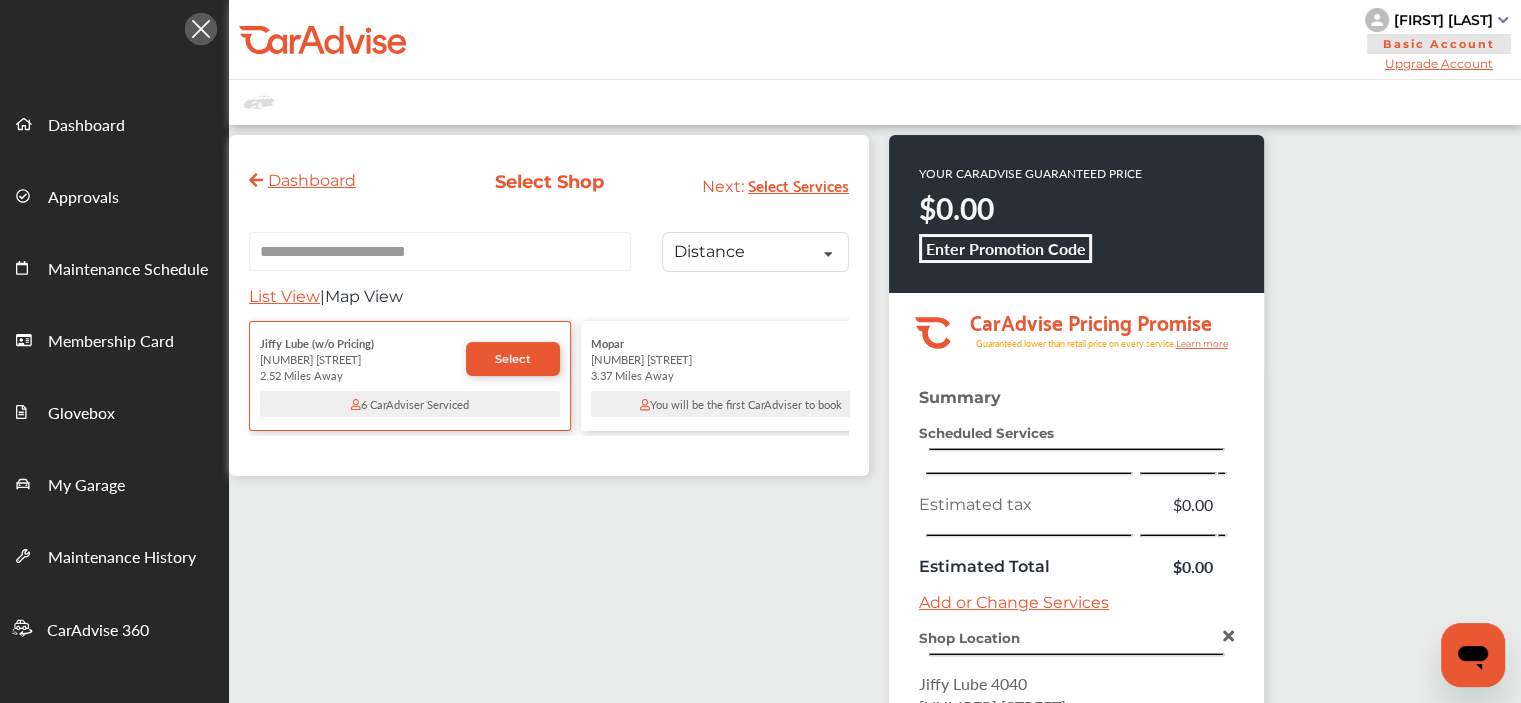 click on "Select Services" at bounding box center (798, 184) 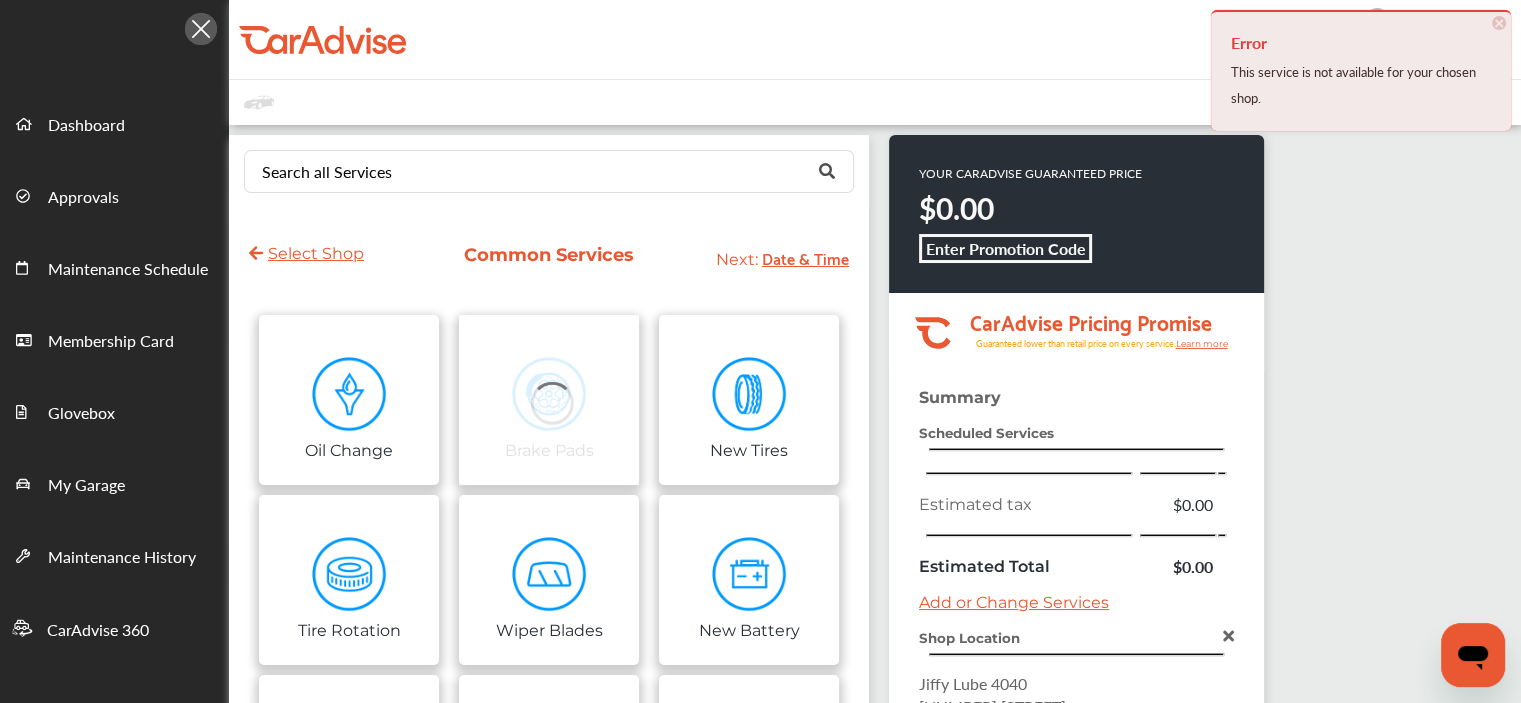 click on "Error This service is not available for your chosen shop. × Dismiss" at bounding box center [1361, 70] 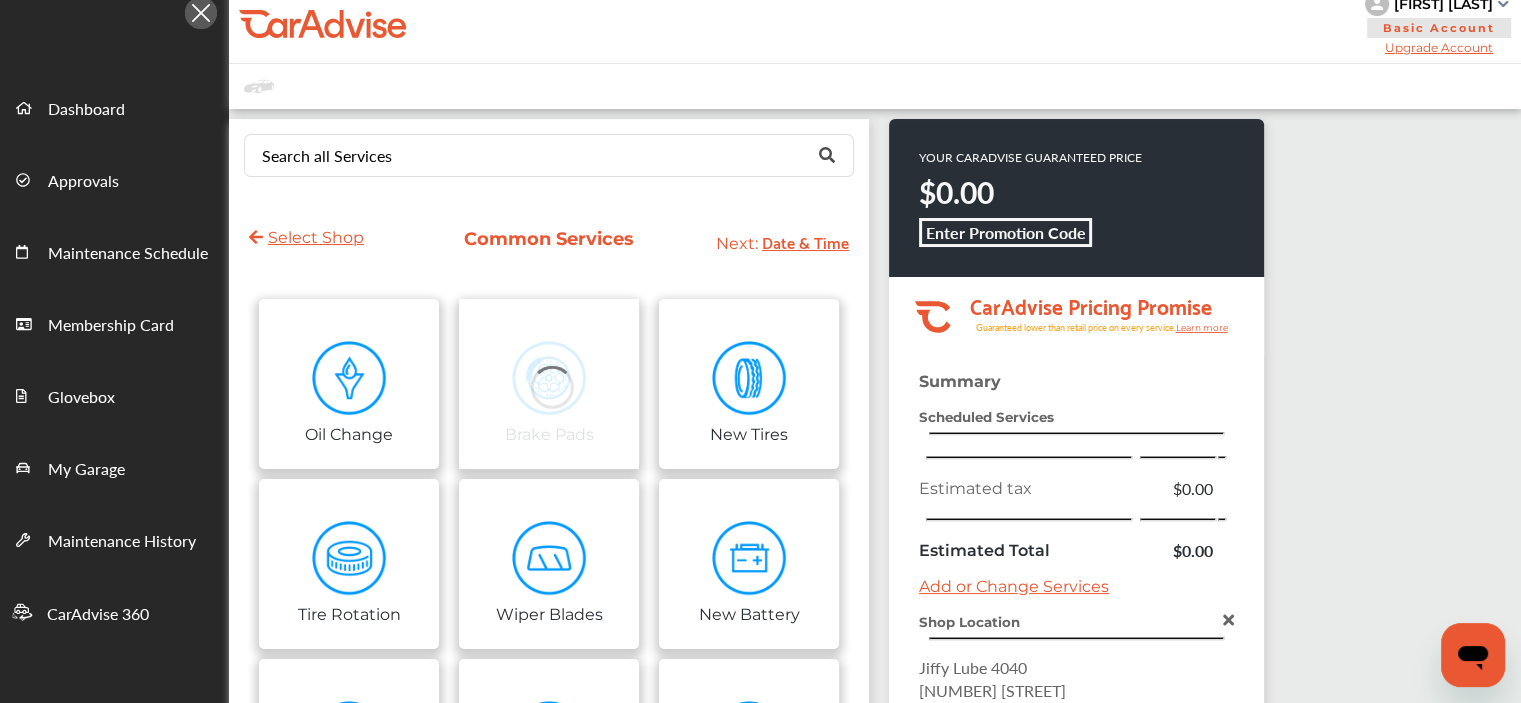 scroll, scrollTop: 0, scrollLeft: 0, axis: both 